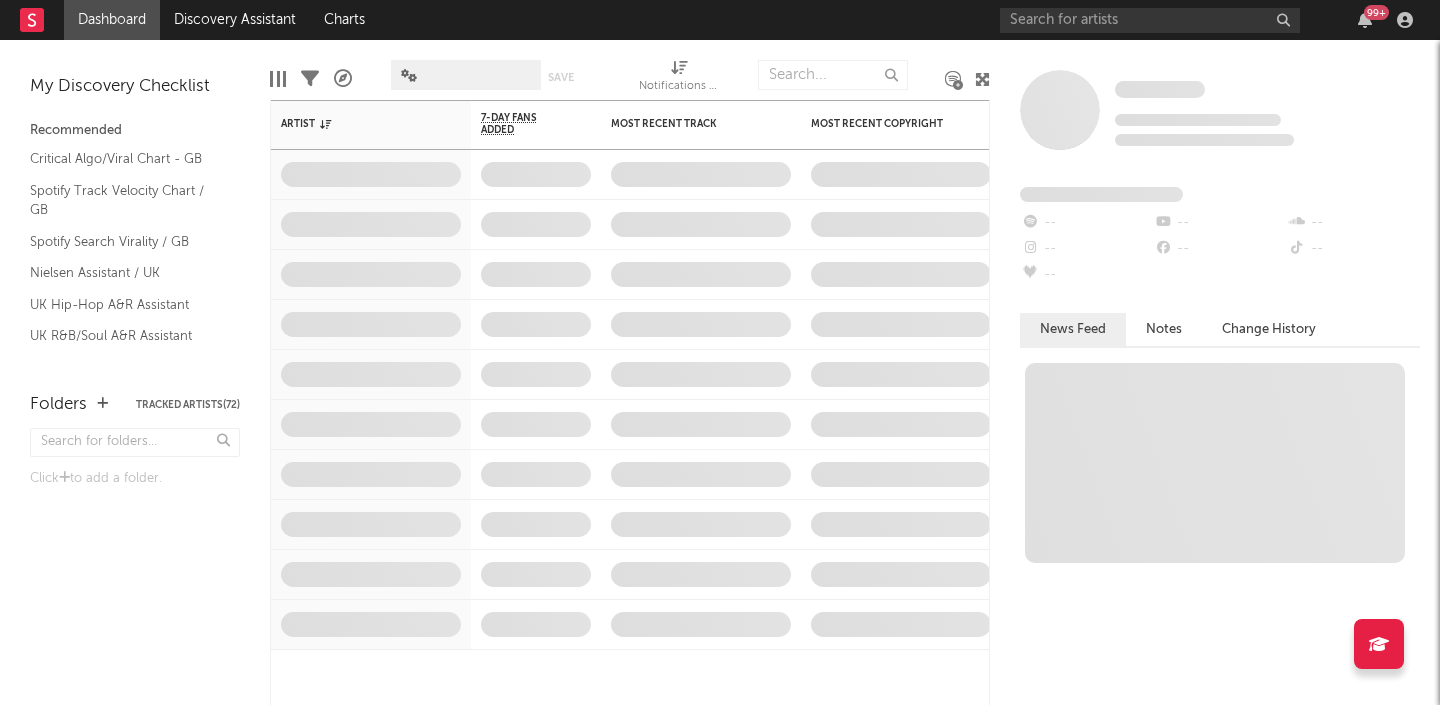 scroll, scrollTop: 0, scrollLeft: 0, axis: both 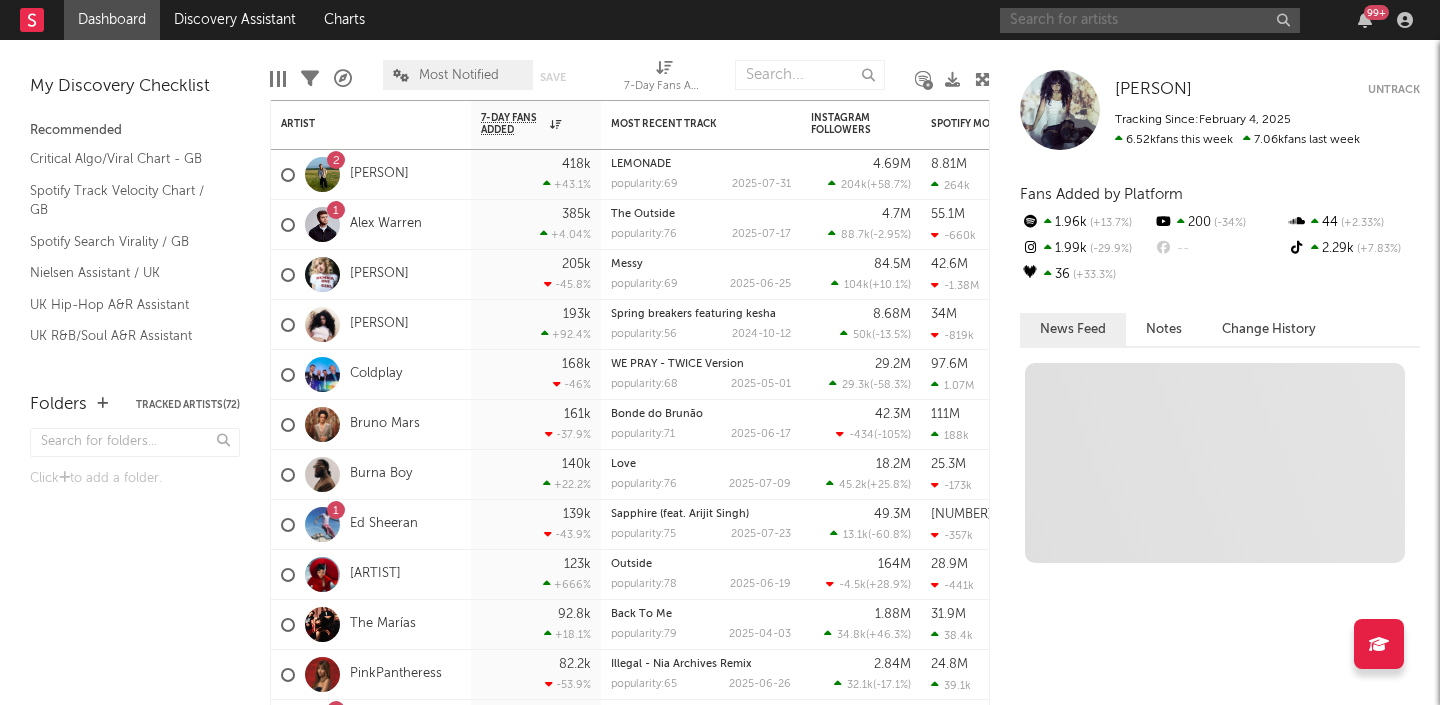 click at bounding box center (1150, 20) 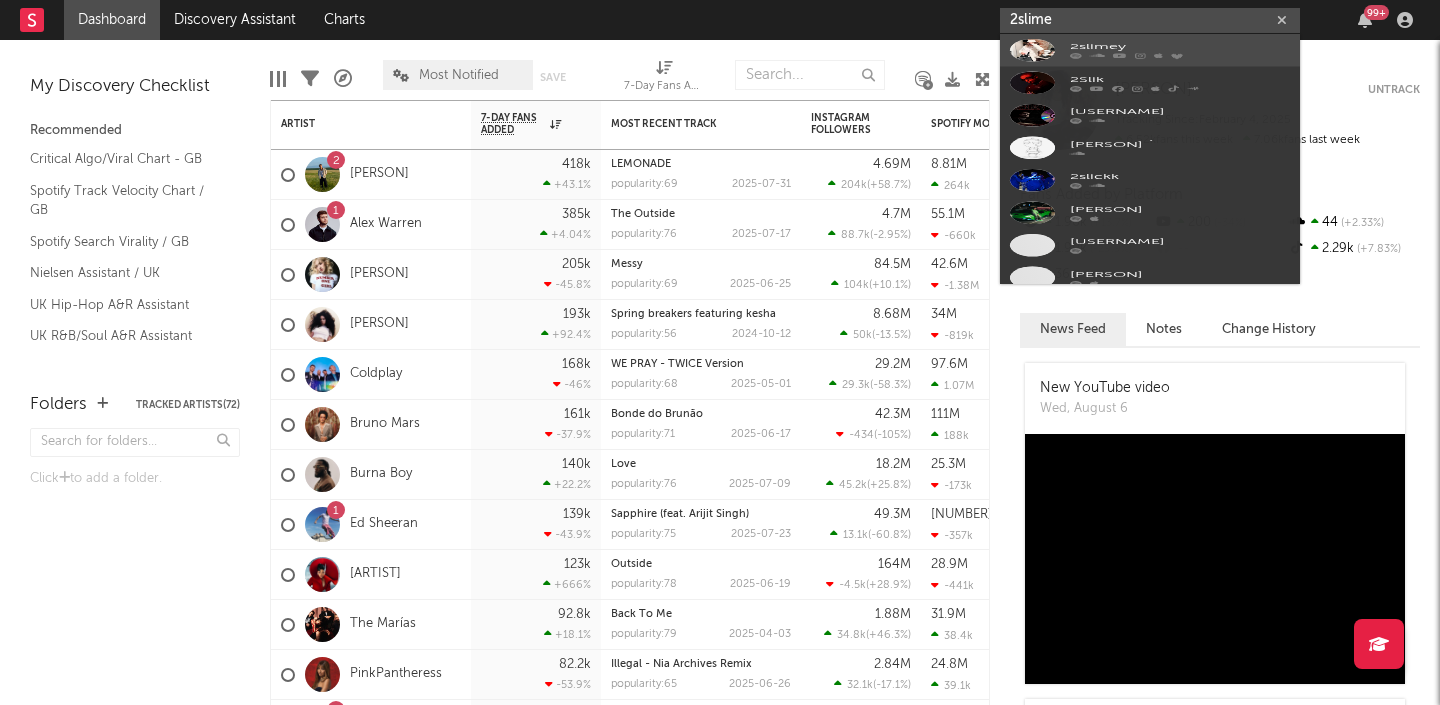 type on "2slime" 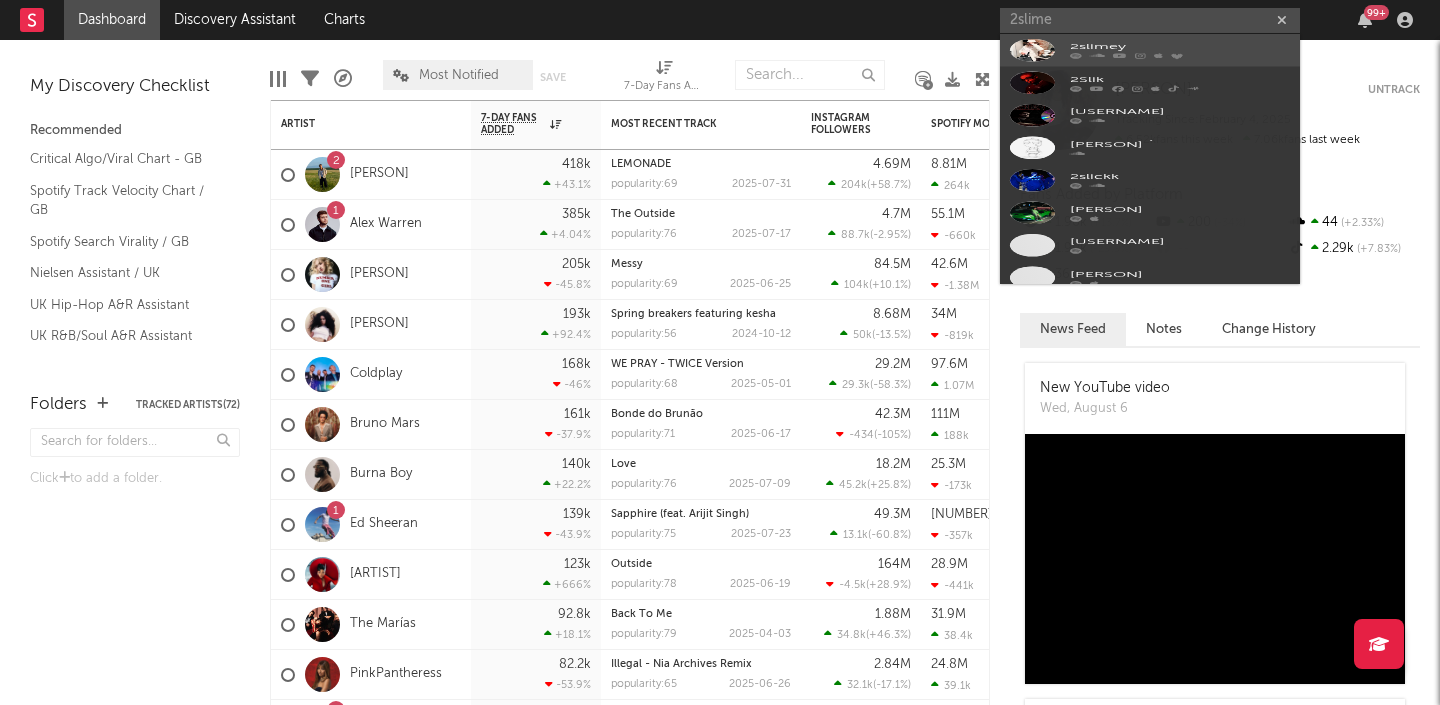 click at bounding box center [1032, 66] 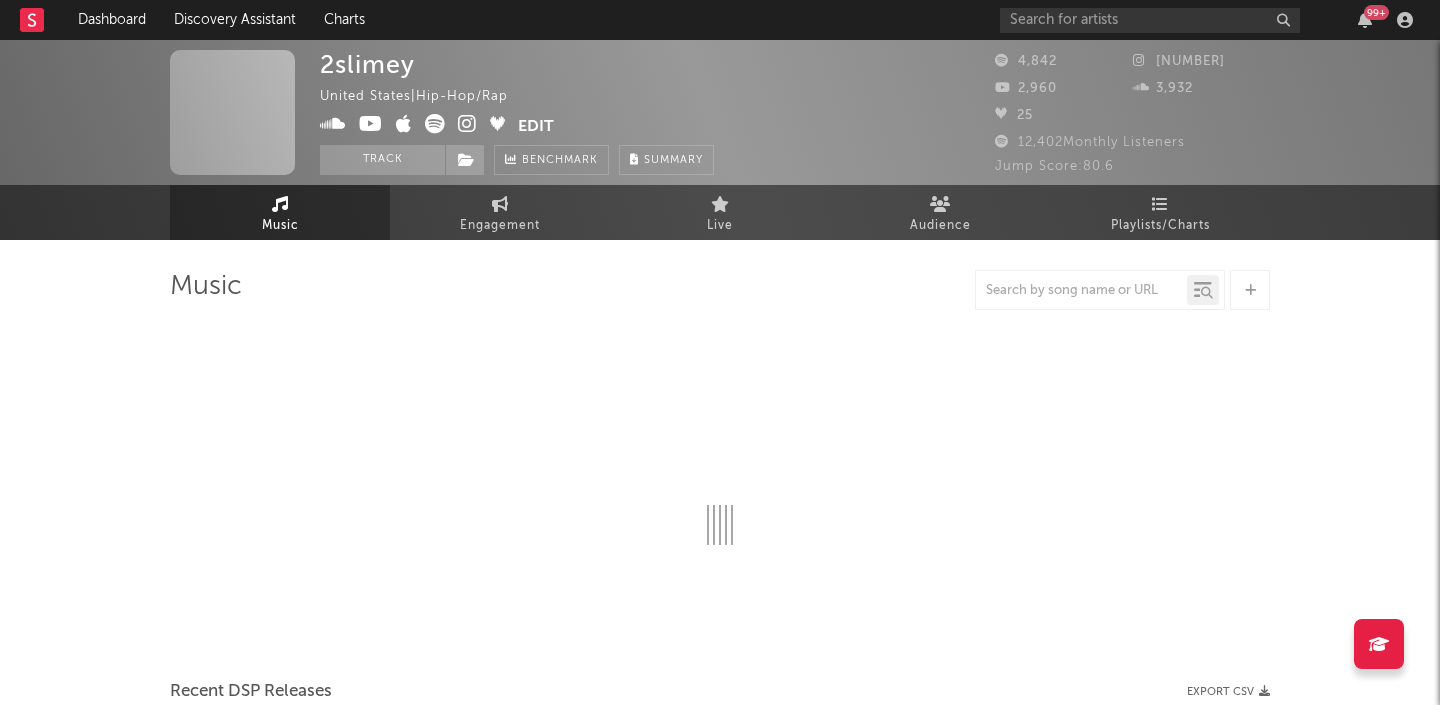 select on "6m" 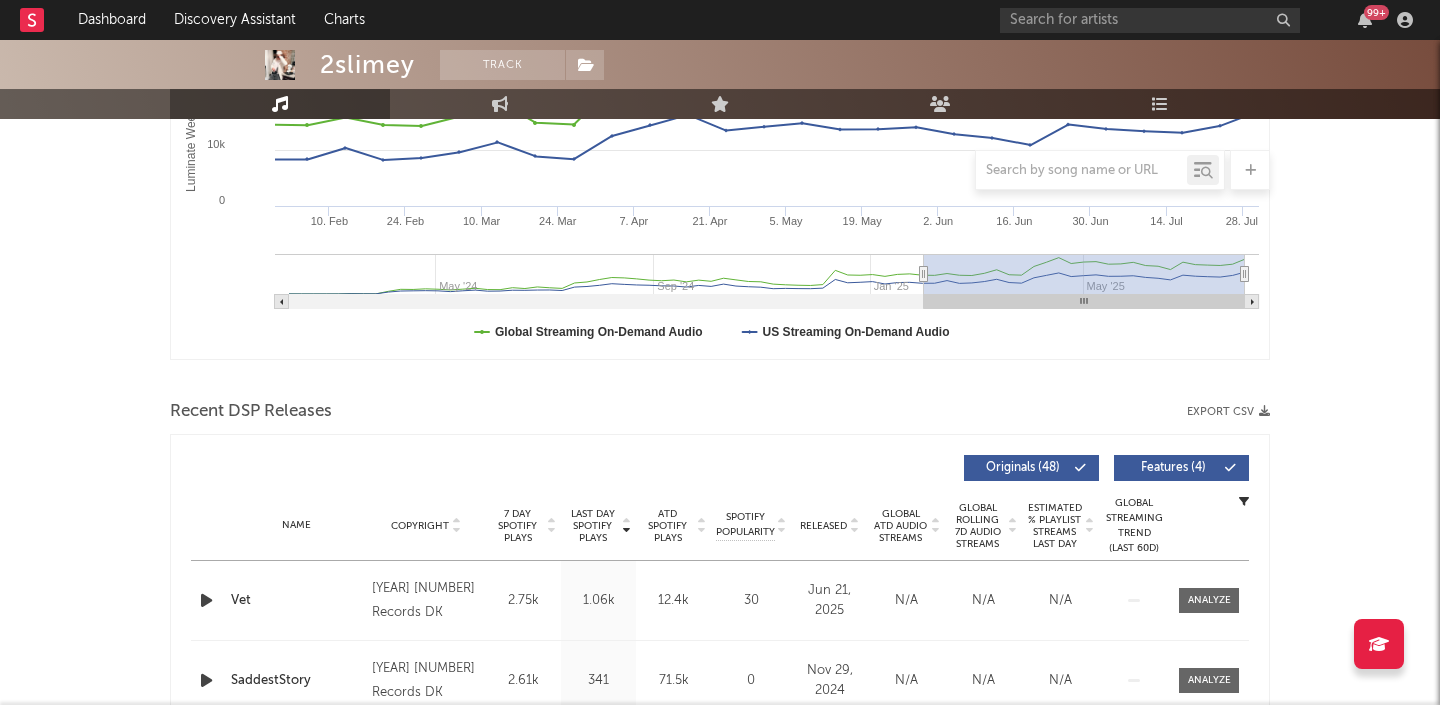 scroll, scrollTop: 171, scrollLeft: 0, axis: vertical 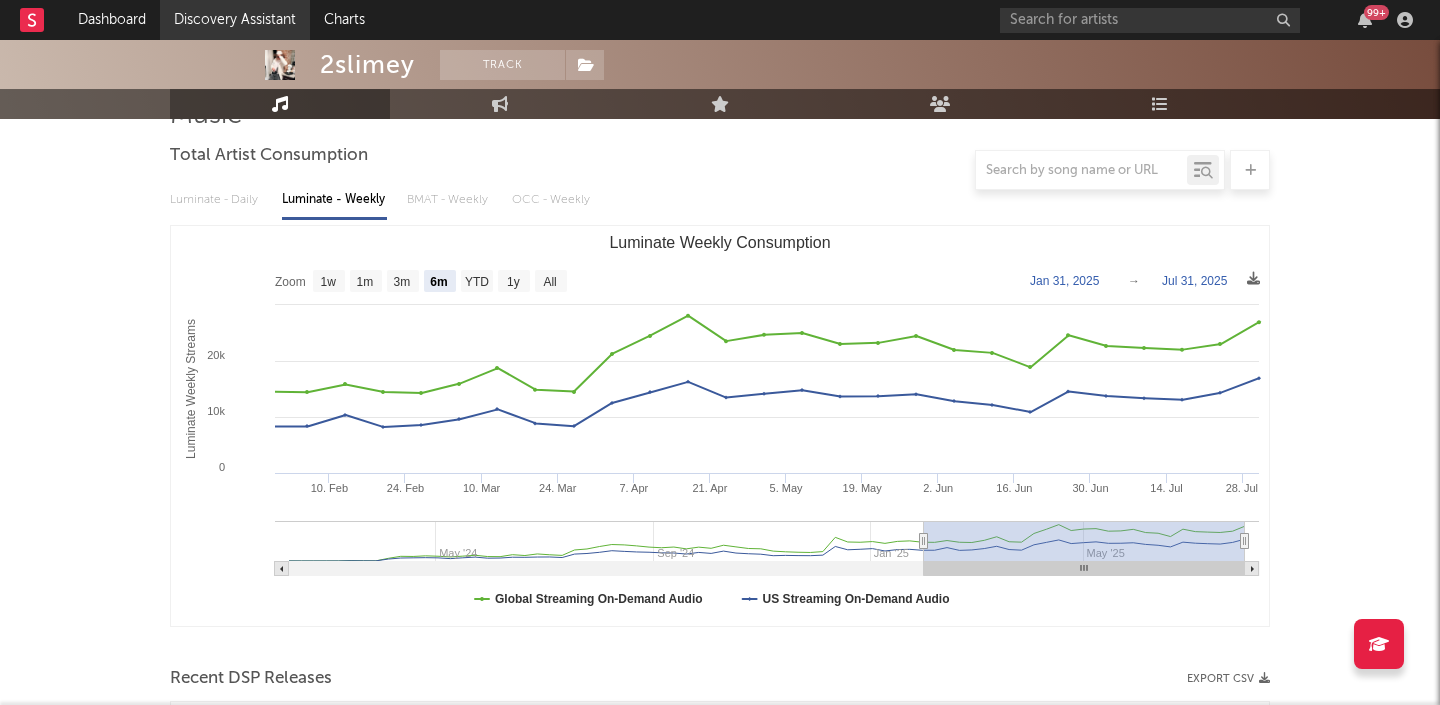 click on "Discovery Assistant" at bounding box center [235, 20] 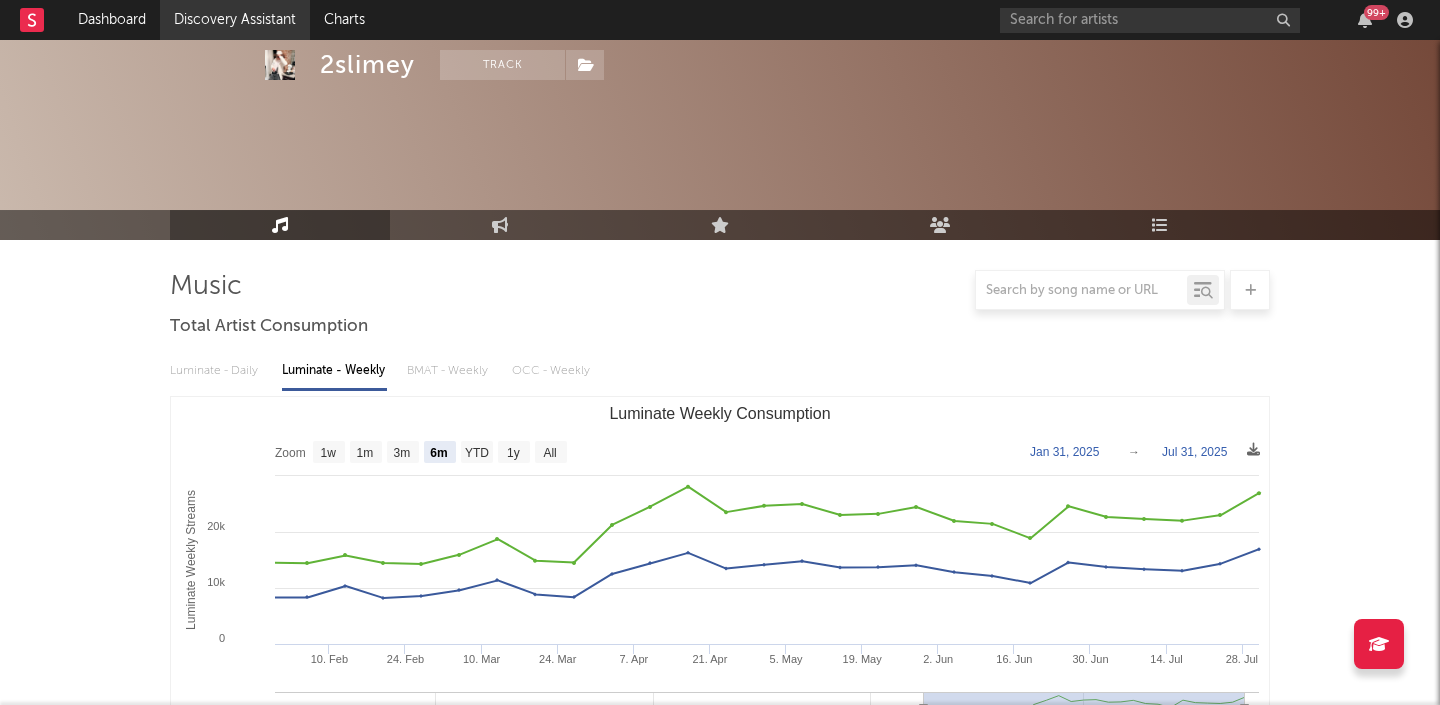 scroll, scrollTop: 0, scrollLeft: 0, axis: both 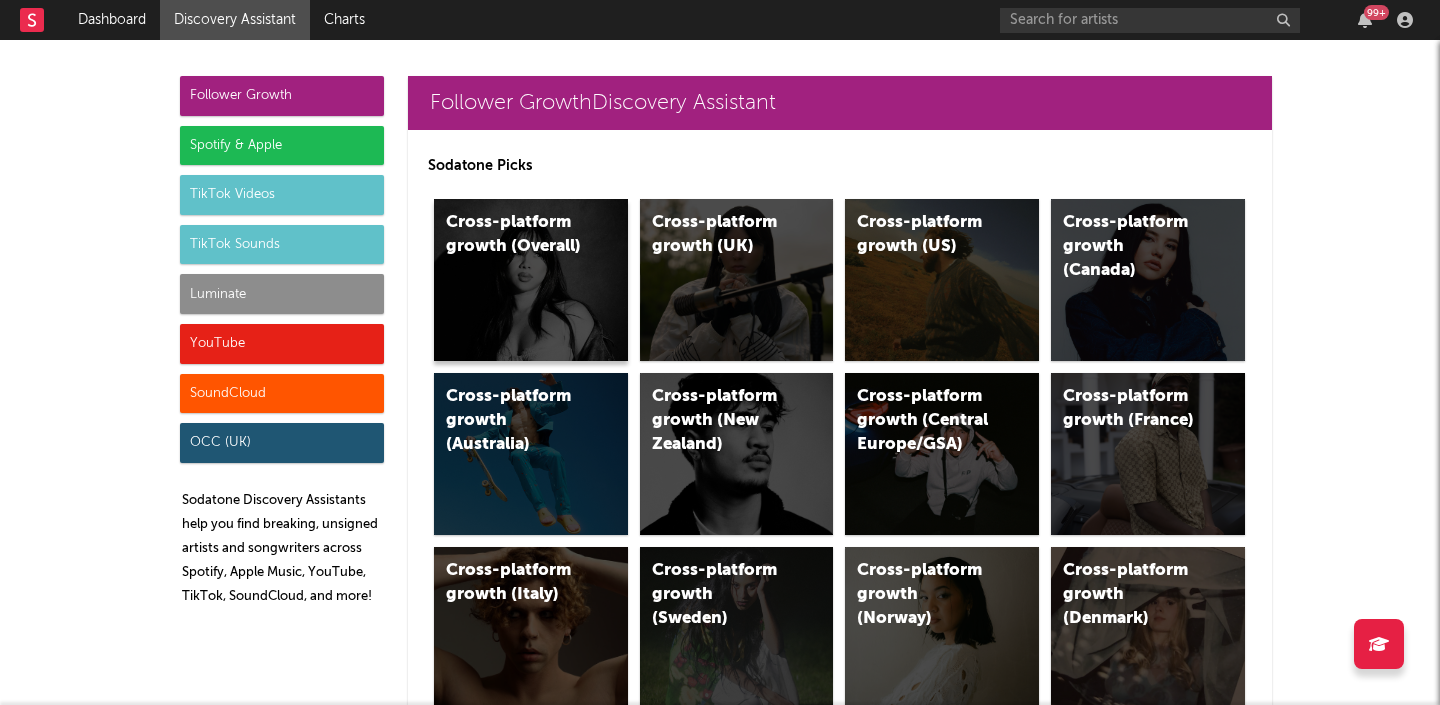 click on "Cross-platform growth (Overall)" at bounding box center (531, 280) 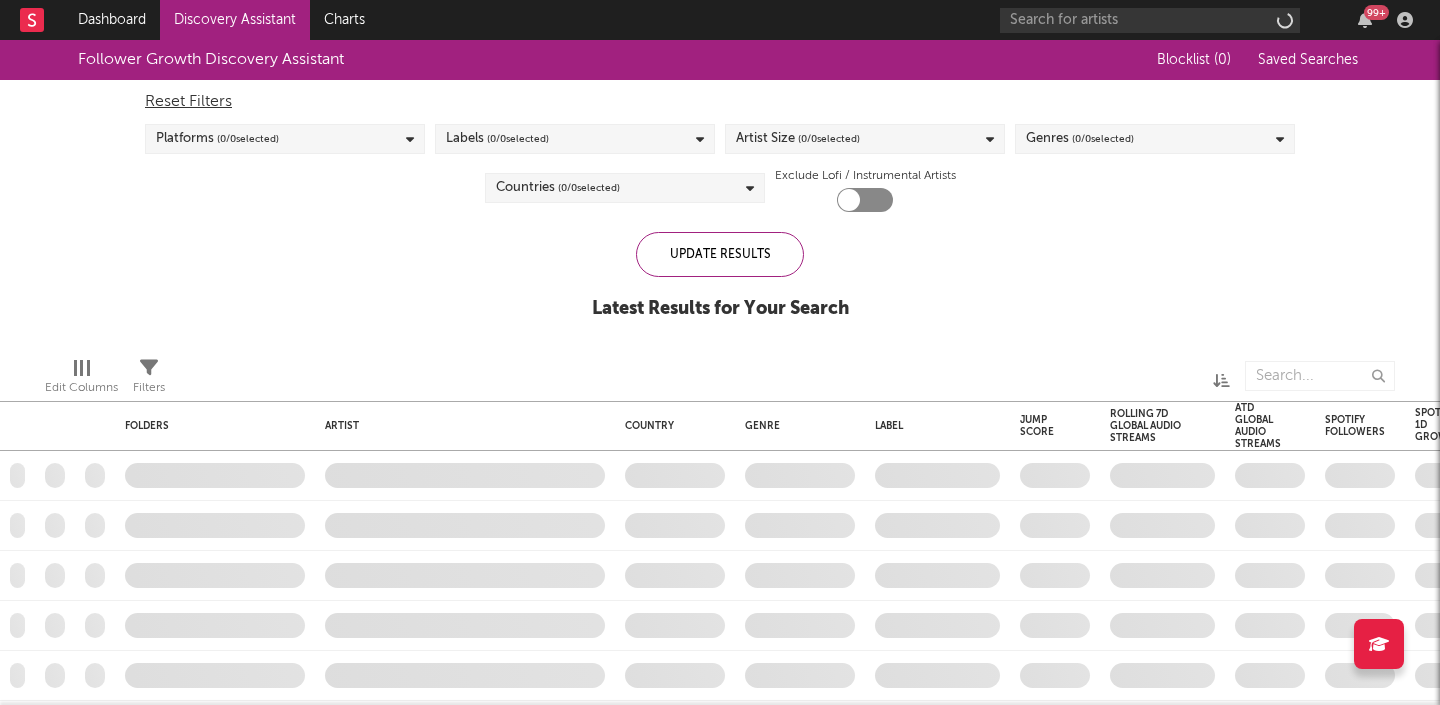 checkbox on "true" 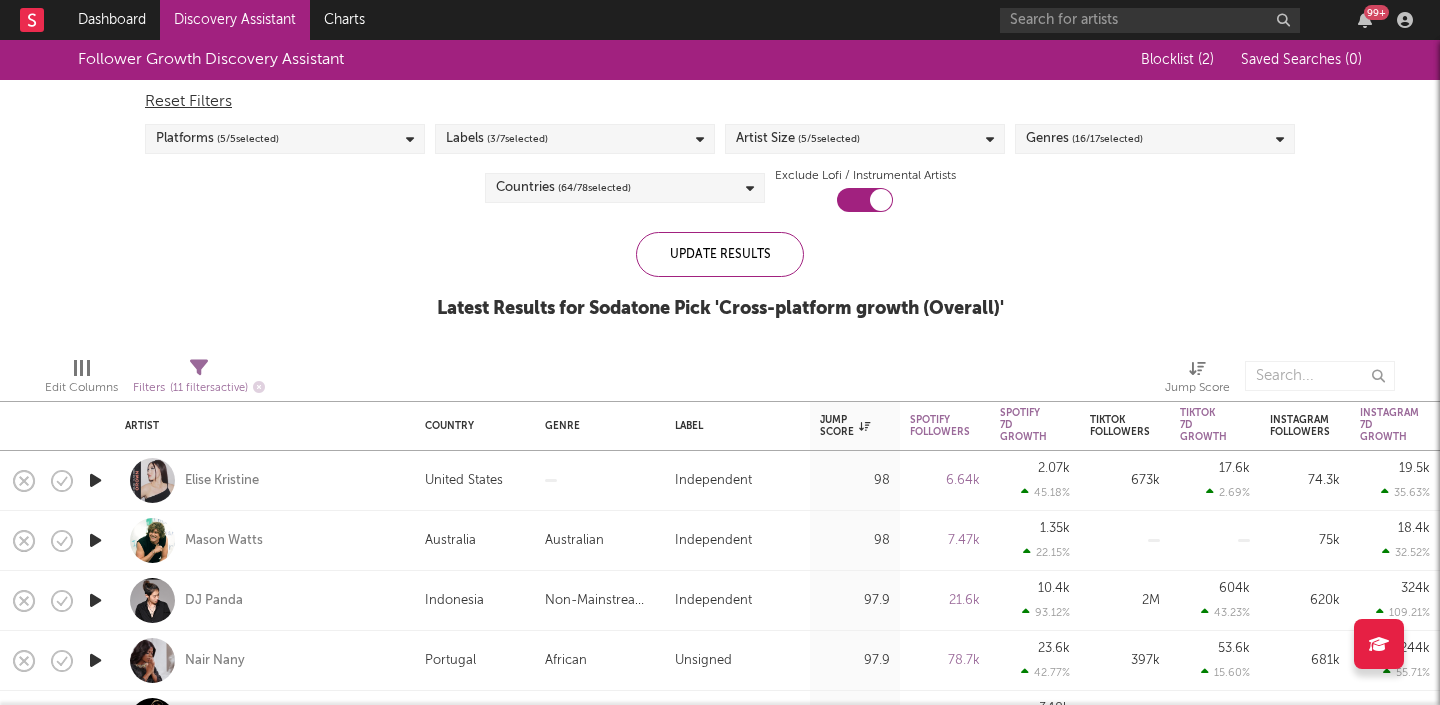 click on "Platforms ( 5 / 5  selected)" at bounding box center [285, 139] 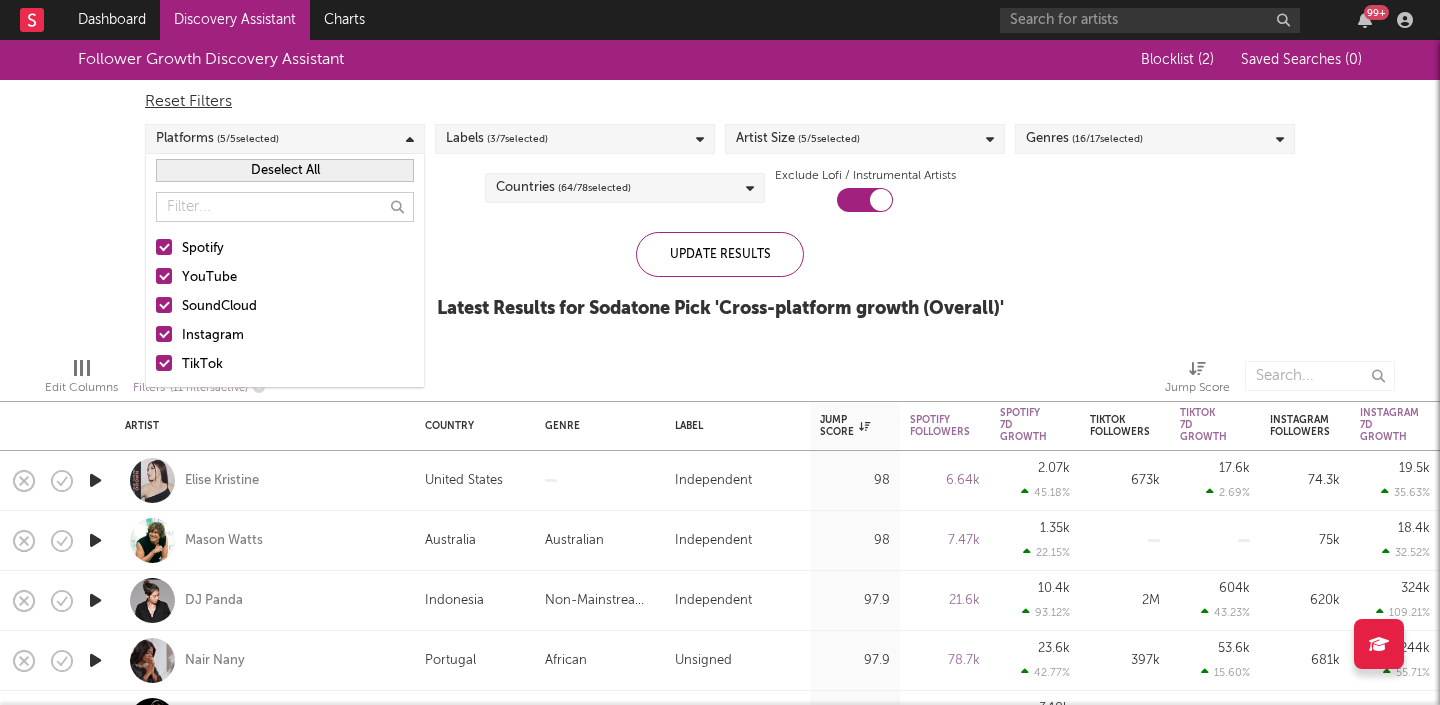 click on "Platforms ( 5 / 5  selected)" at bounding box center [285, 139] 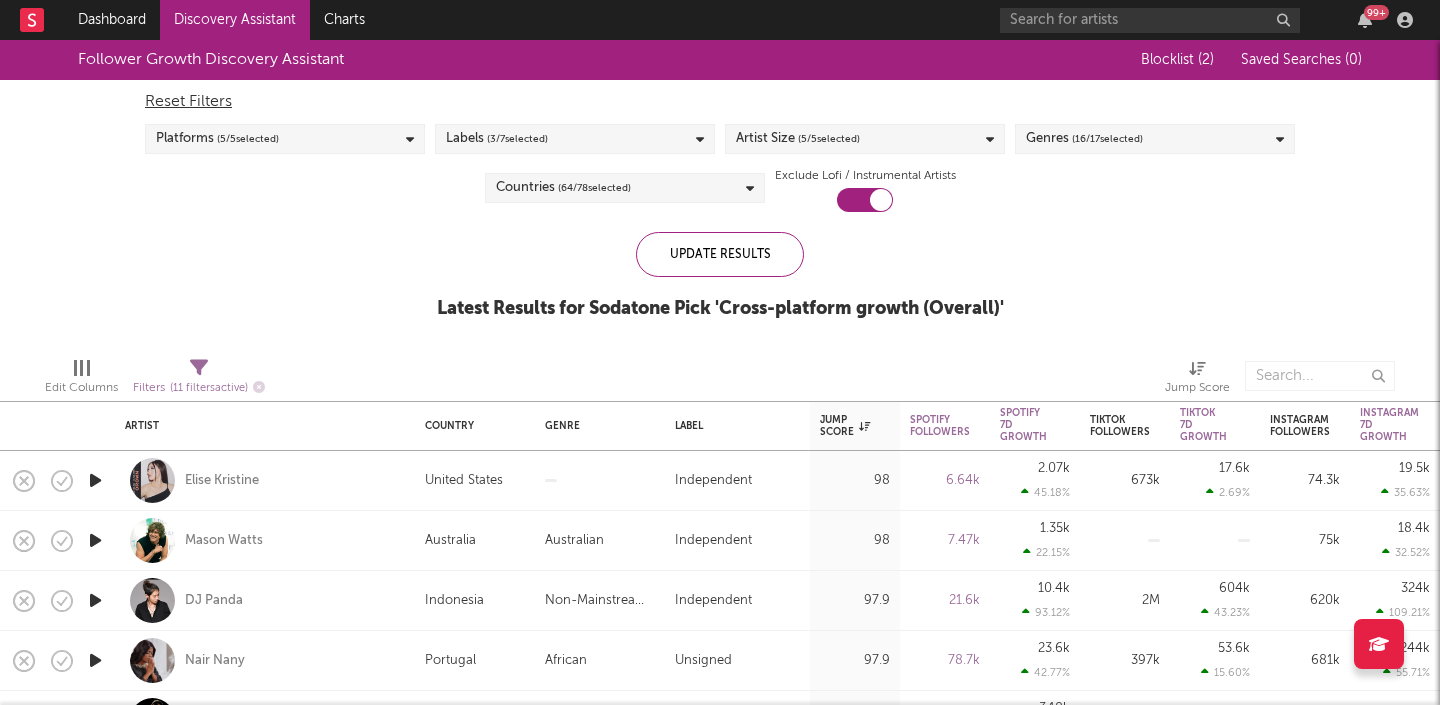 click on "( 3 / 7  selected)" at bounding box center (517, 139) 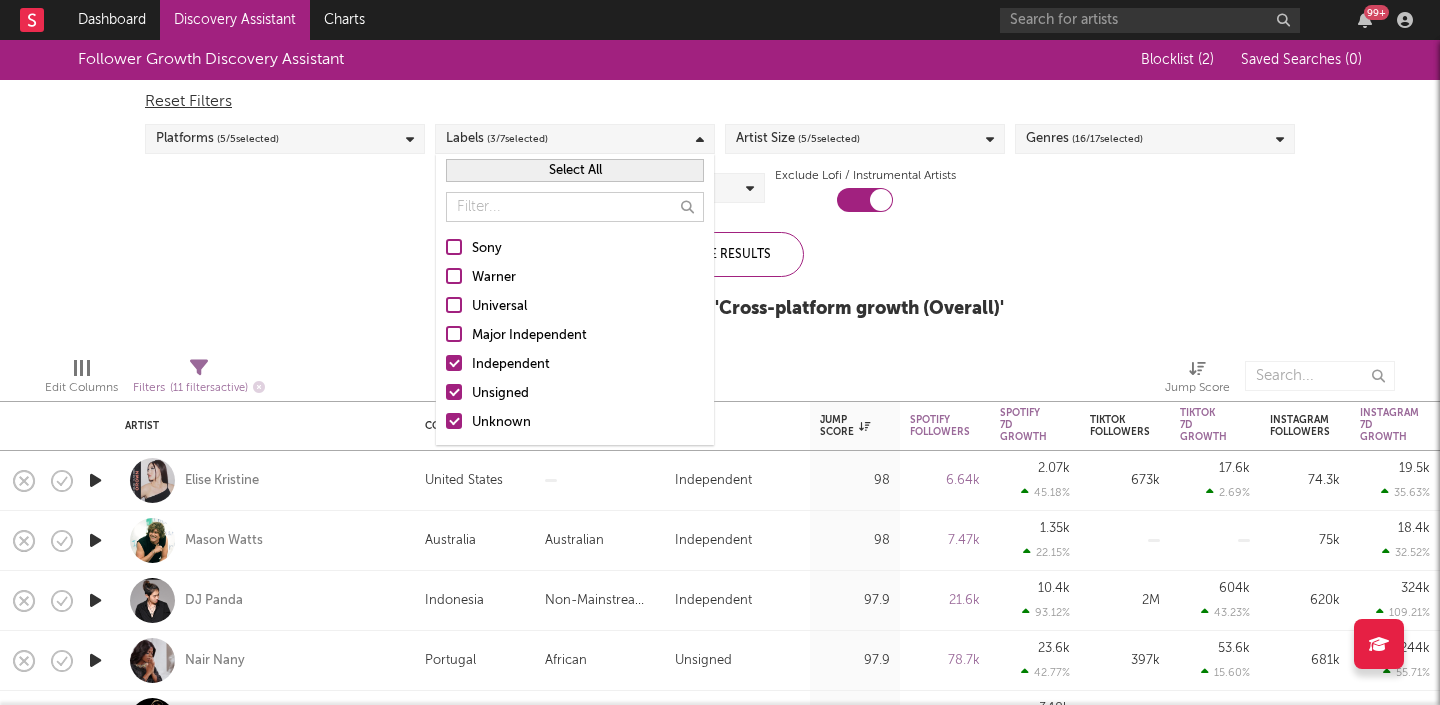 click on "( 5 / 5  selected)" at bounding box center (829, 139) 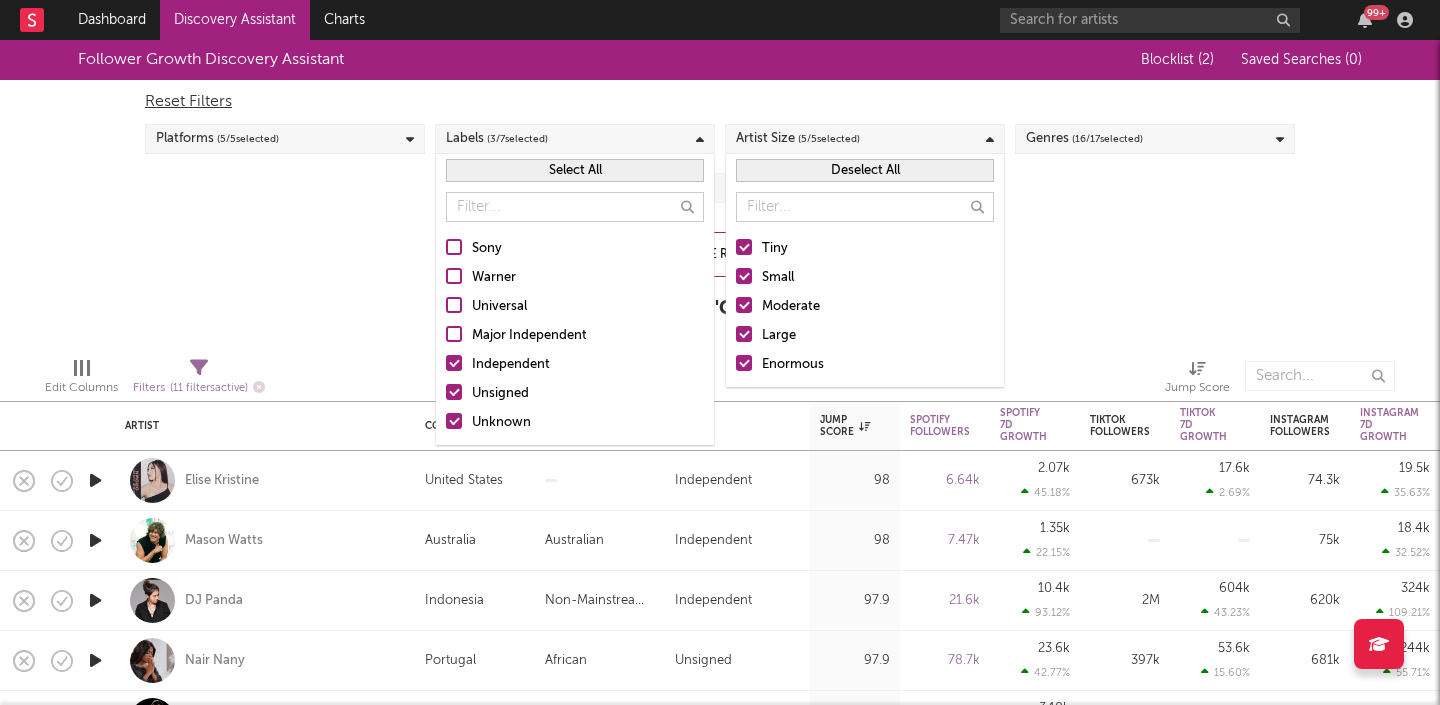 click on "Reset Filters" at bounding box center (720, 102) 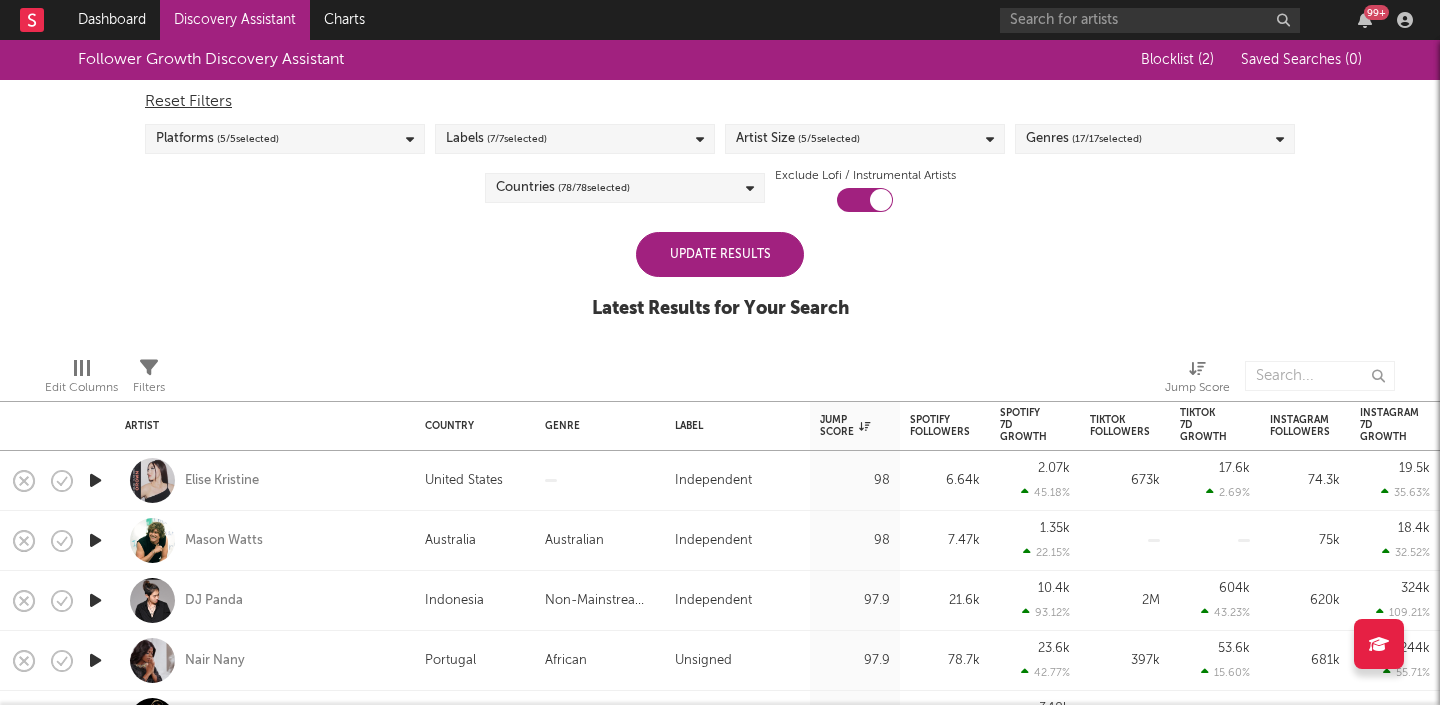 click on "Countries ( 78 / 78  selected)" at bounding box center (625, 188) 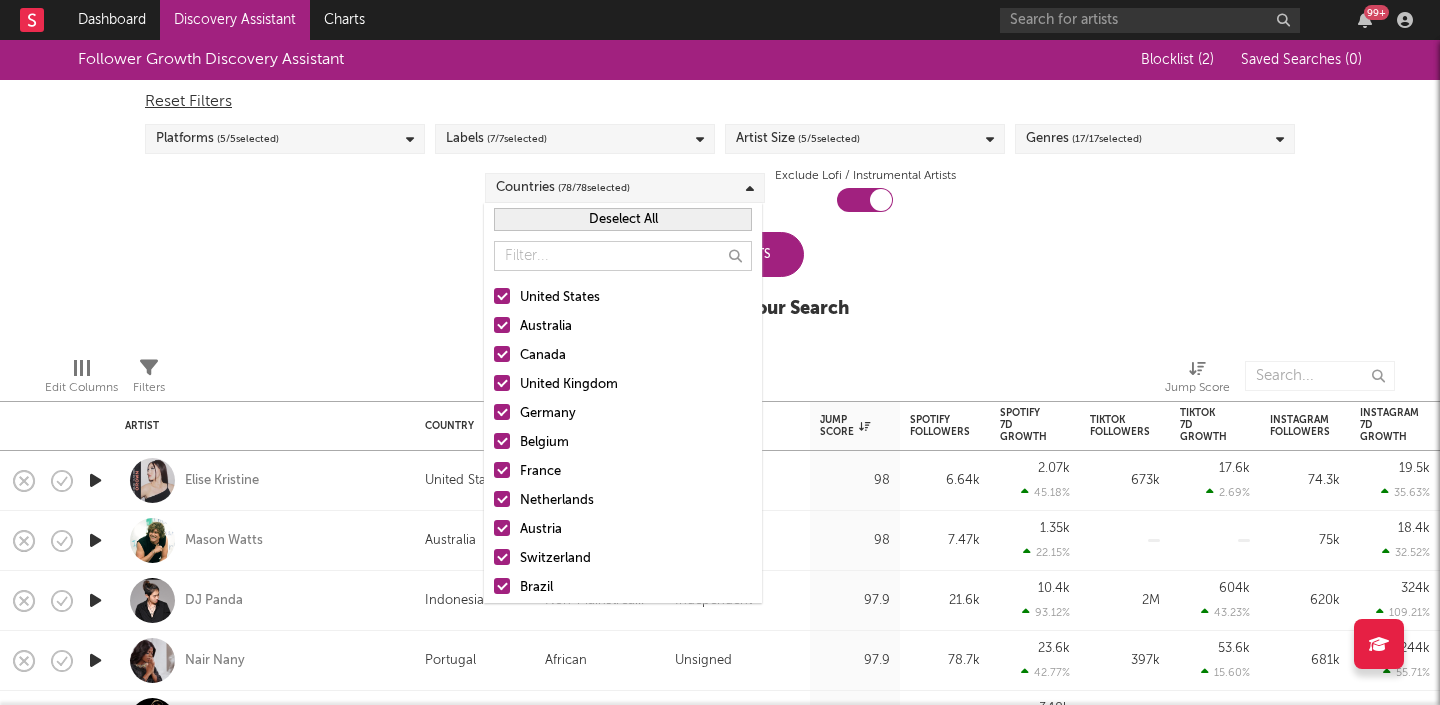 click on "Deselect All" at bounding box center (623, 219) 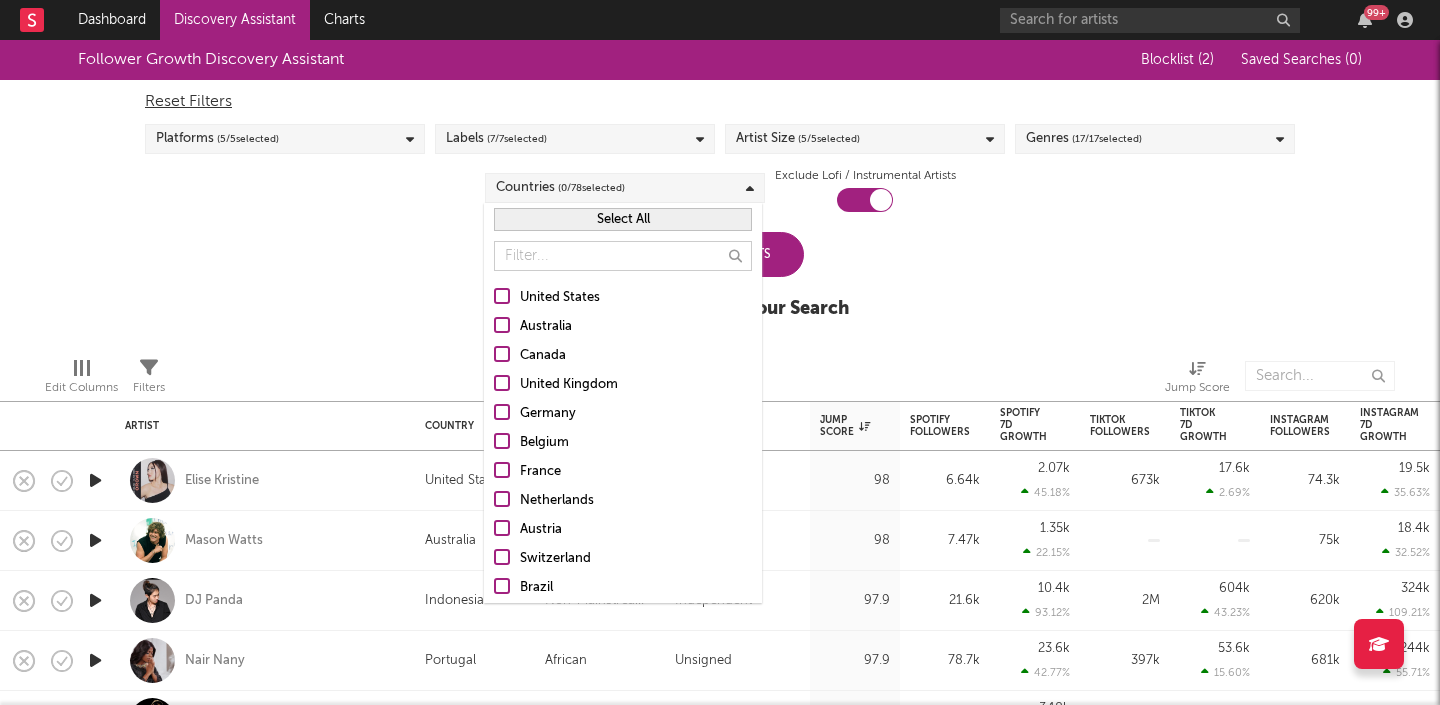 click at bounding box center [502, 296] 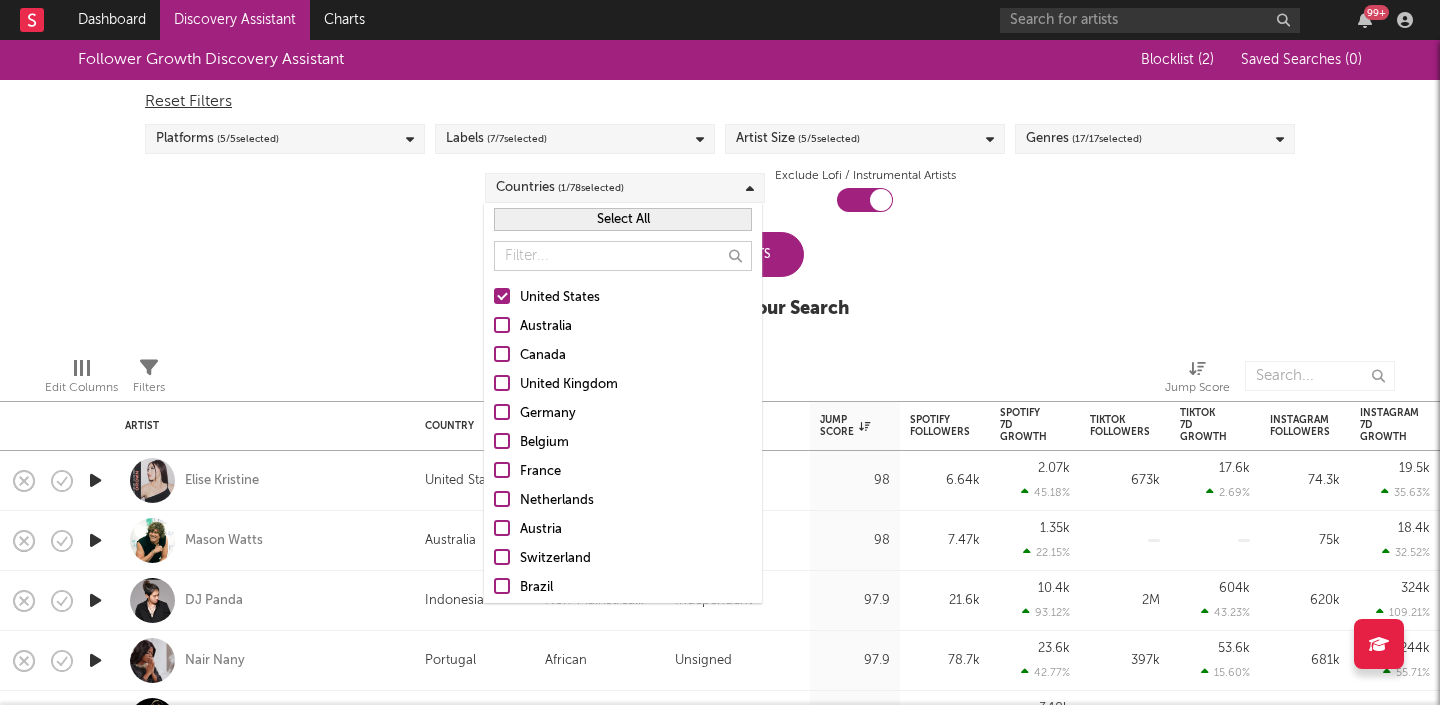 click at bounding box center [502, 325] 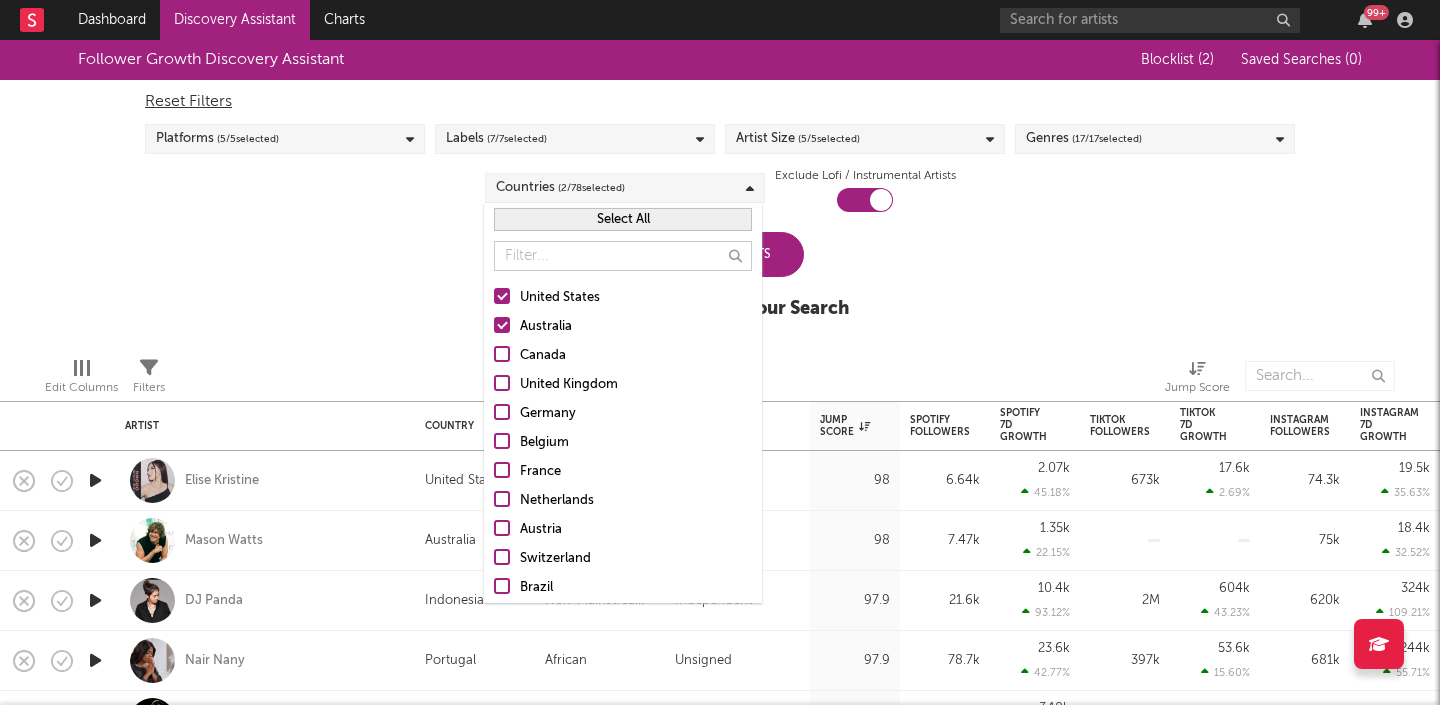 click at bounding box center (502, 354) 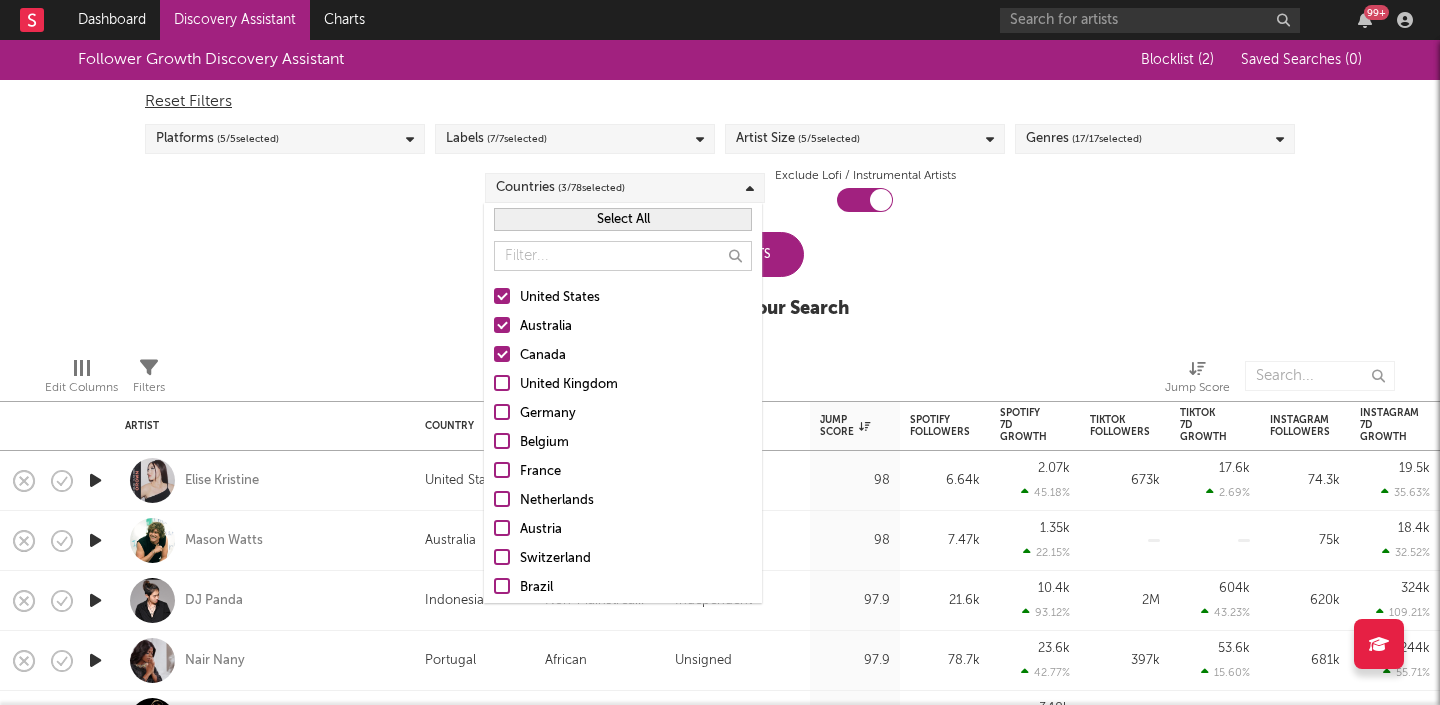 click at bounding box center [502, 383] 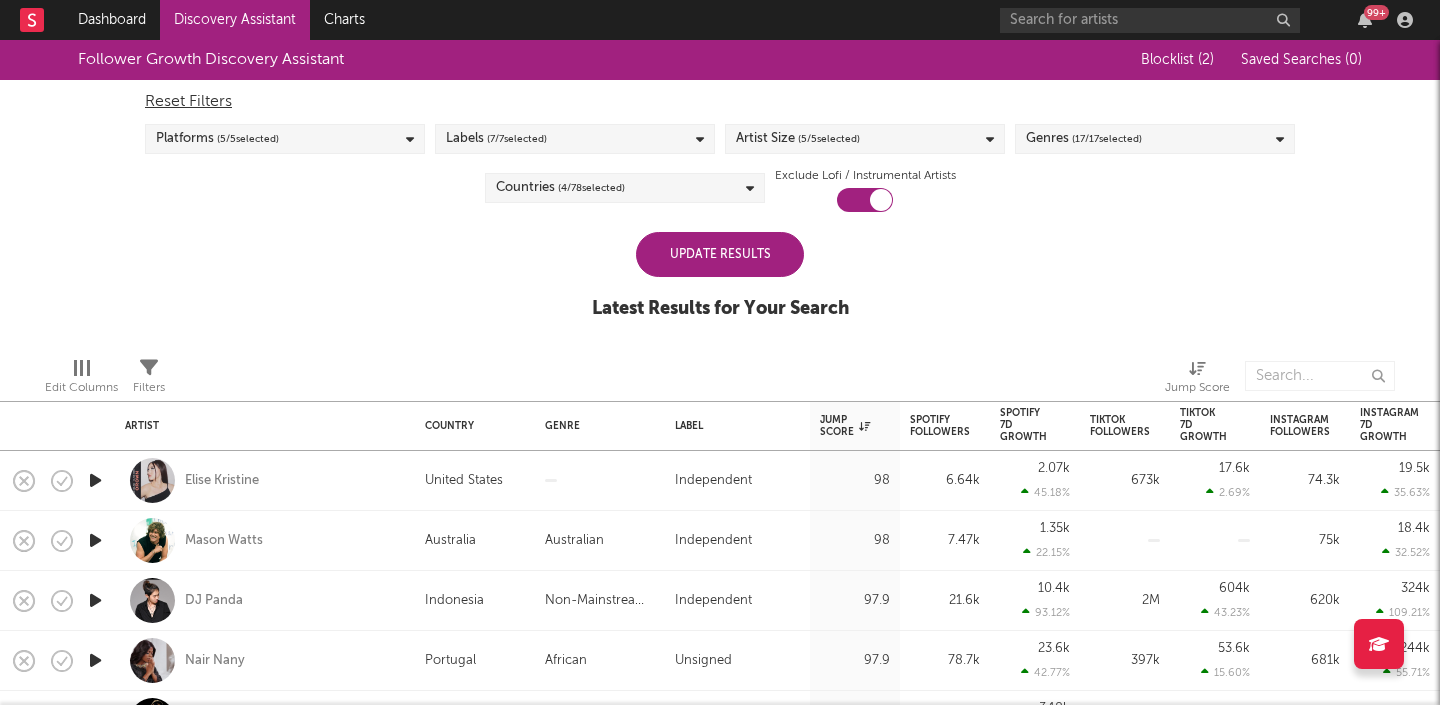 click on "Follower Growth Discovery Assistant Blocklist   ( [NUMBER] ) Saved Searches   ( [NUMBER] ) Reset Filters Platforms ( [NUMBER] / [NUMBER]  selected) Labels ( [NUMBER] / [NUMBER]  selected) Artist Size ( [NUMBER] / [NUMBER]  selected) Genres ( [NUMBER] / [NUMBER]  selected) Countries ( [NUMBER] / [NUMBER]  selected) Exclude Lofi / Instrumental Artists Update Results Latest Results for Your Search" at bounding box center (720, 190) 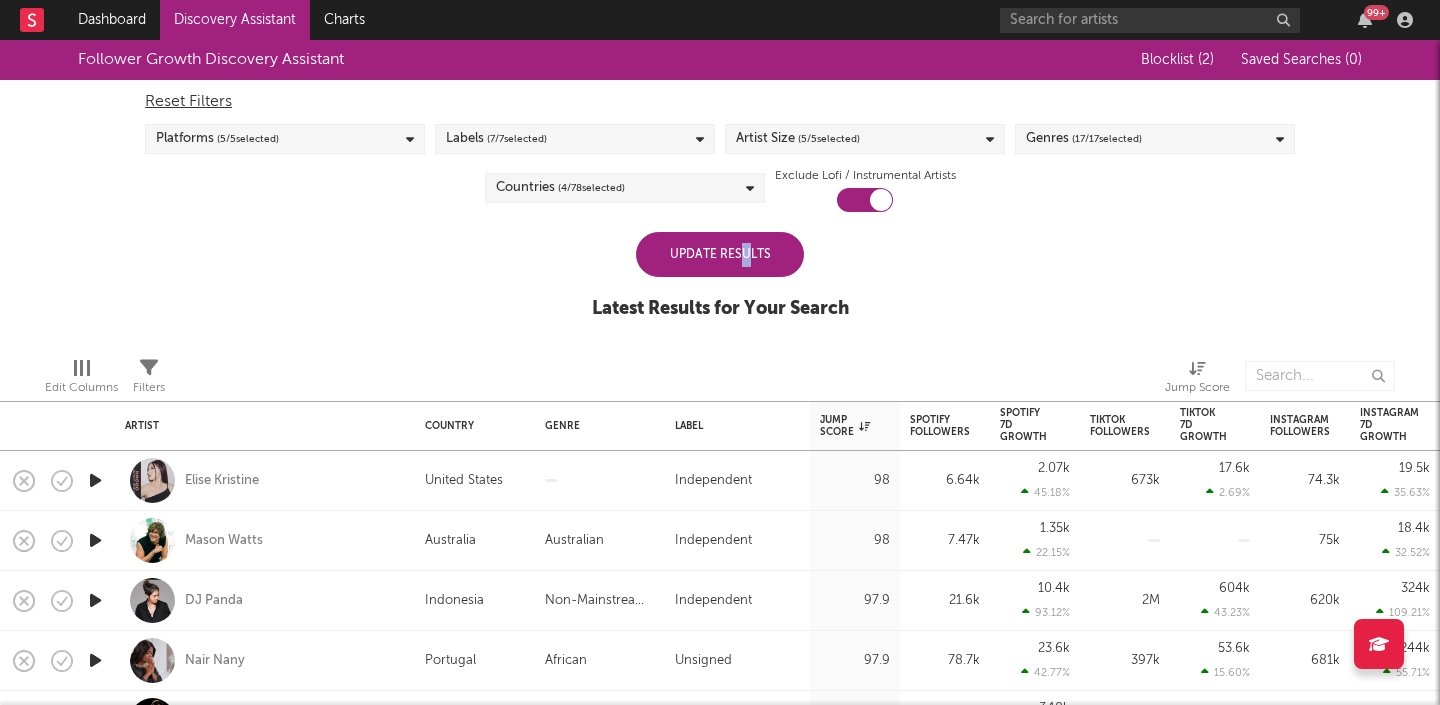 click on "Update Results" at bounding box center (720, 254) 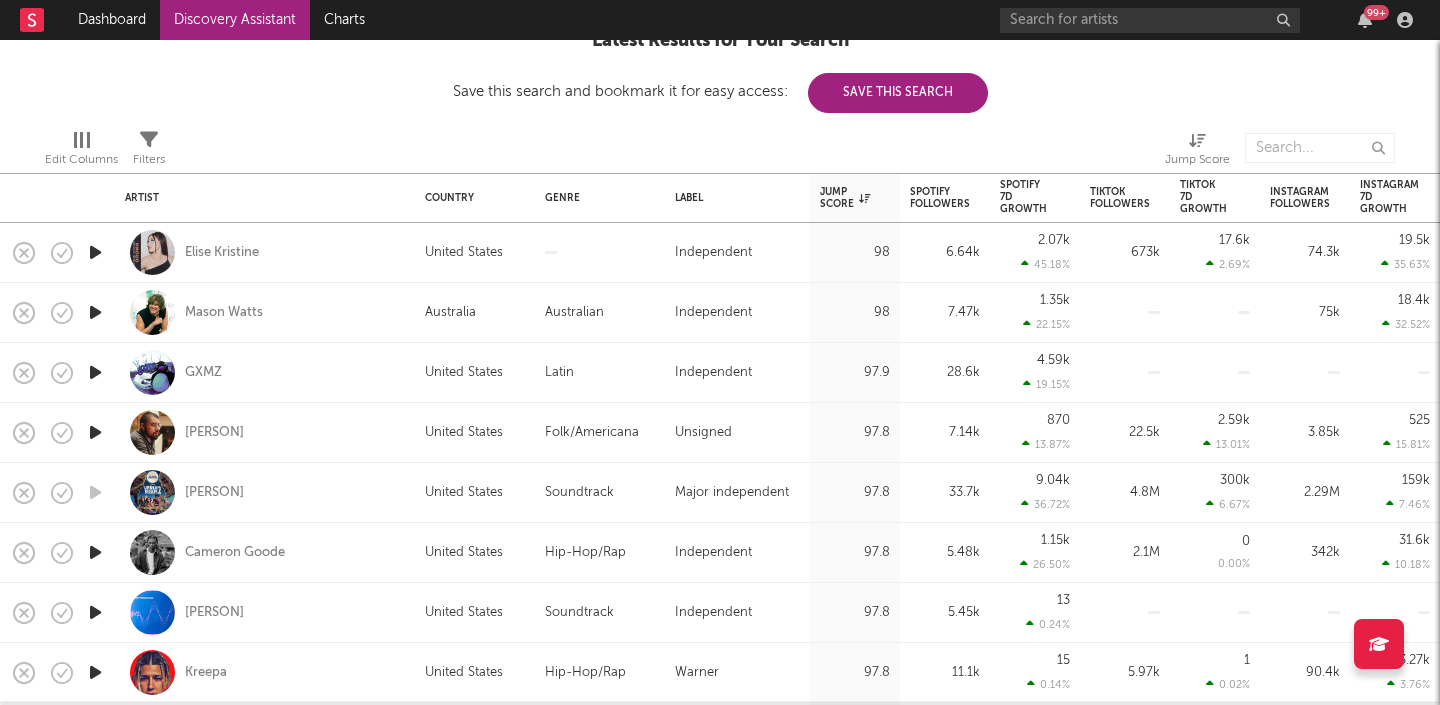 click on "Follower Growth Discovery Assistant Blocklist   ( [NUMBER] ) Saved Searches   ( [NUMBER] ) Reset Filters Platforms ( [NUMBER] / [NUMBER]  selected) Labels ( [NUMBER] / [NUMBER]  selected) Artist Size ( [NUMBER] / [NUMBER]  selected) Genres ( [NUMBER] / [NUMBER]  selected) Countries ( [NUMBER] / [NUMBER]  selected) Exclude Lofi / Instrumental Artists Update Results Latest Results for Your Search Save this search and bookmark it for easy access: Save This Search" at bounding box center [720, -58] 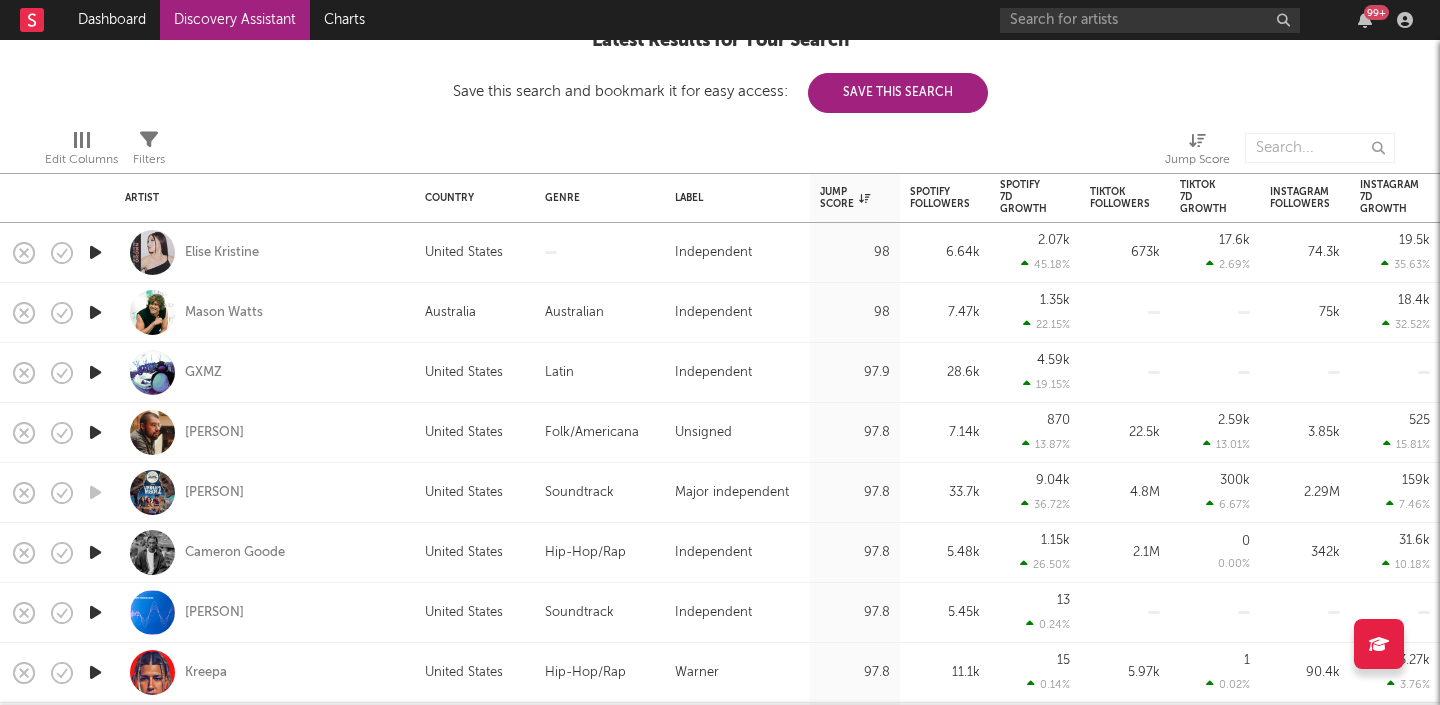 click at bounding box center [95, 252] 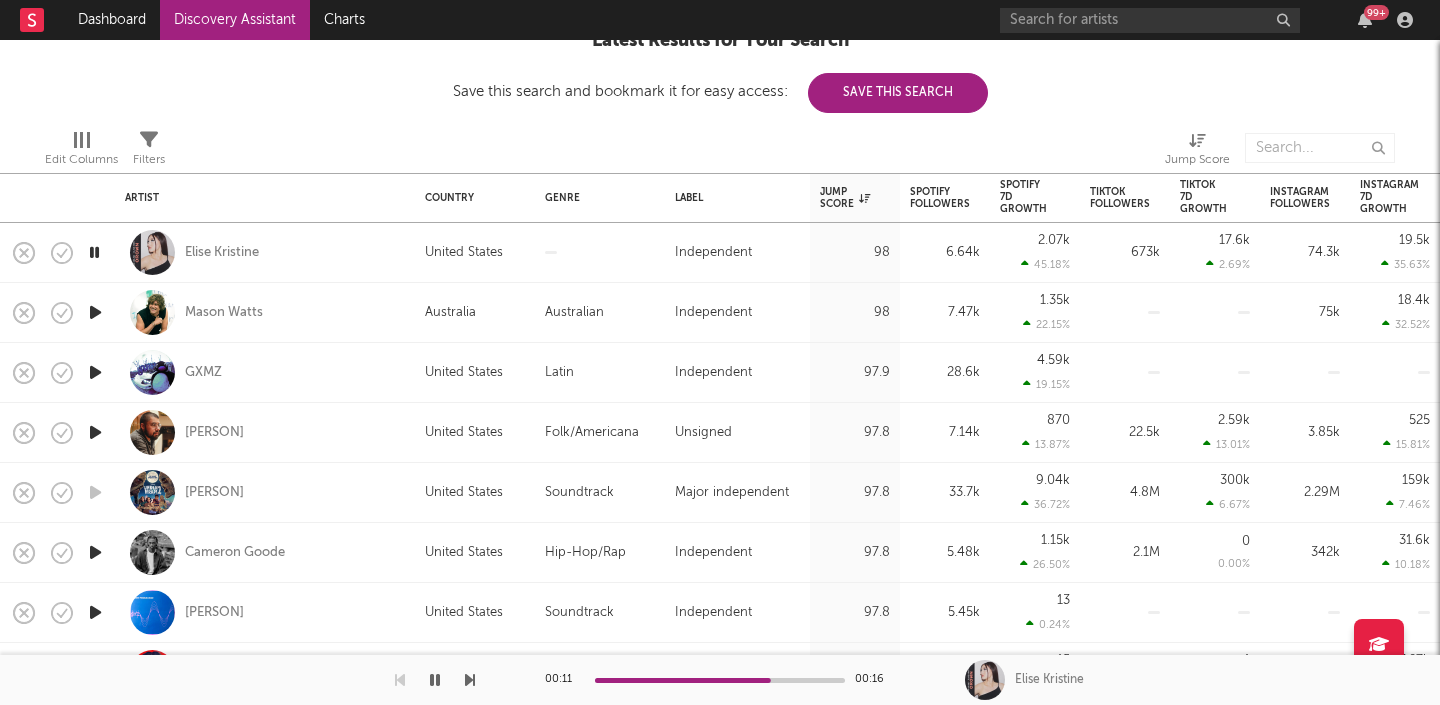 click at bounding box center (95, 312) 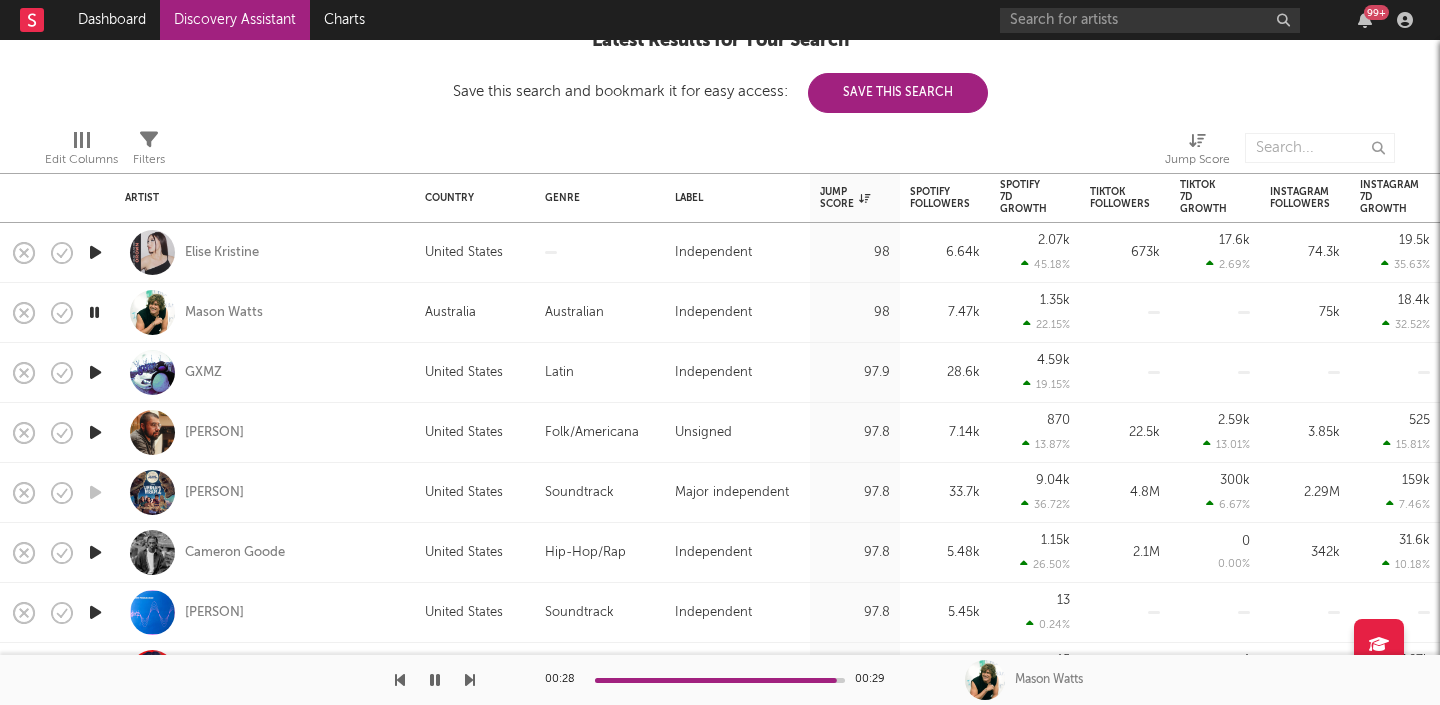 click at bounding box center (95, 372) 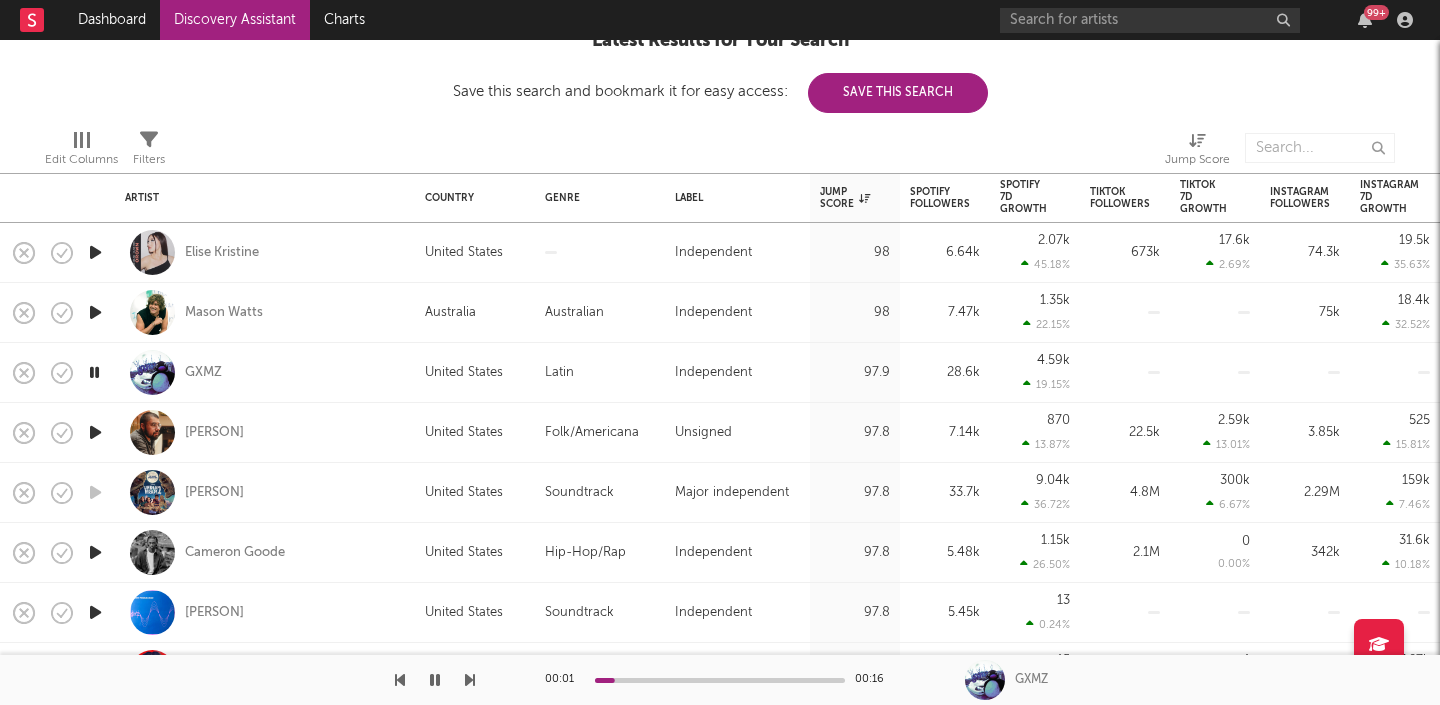 click at bounding box center [95, 432] 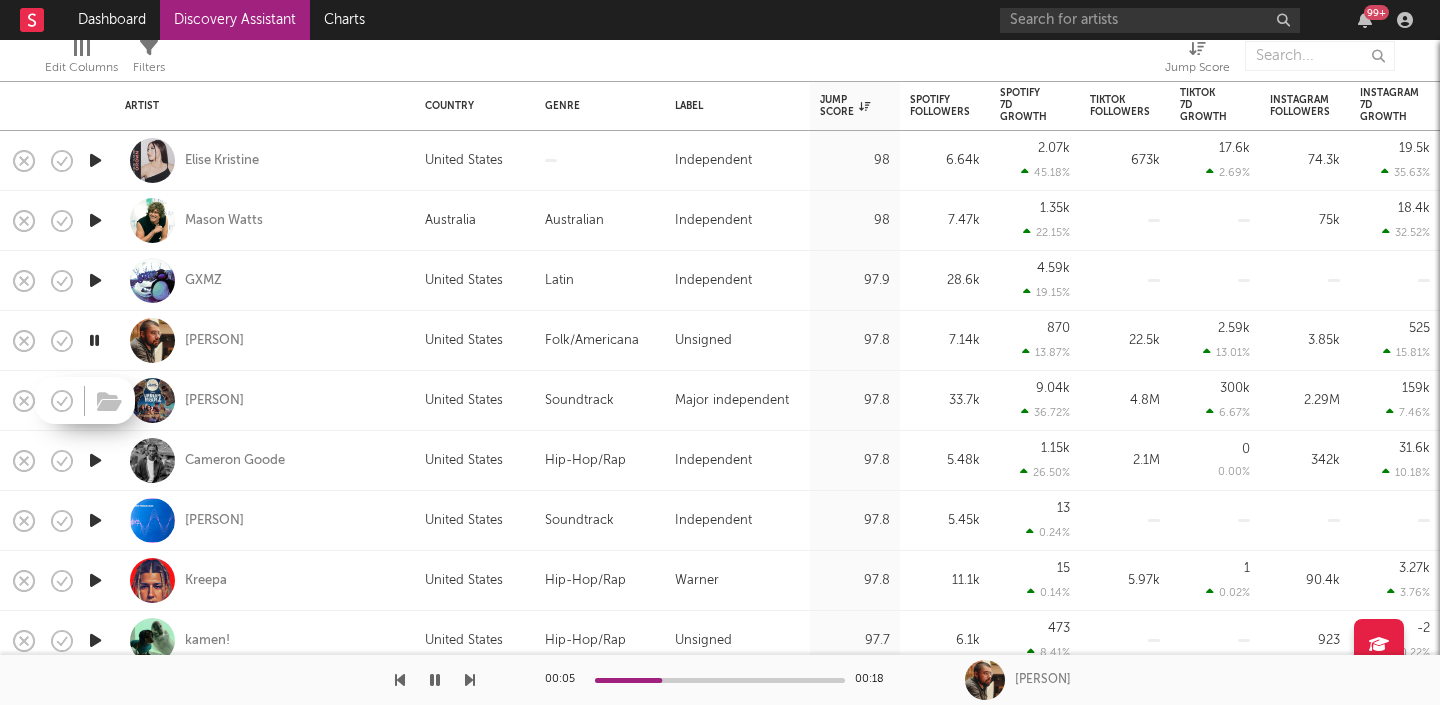click at bounding box center (85, 400) 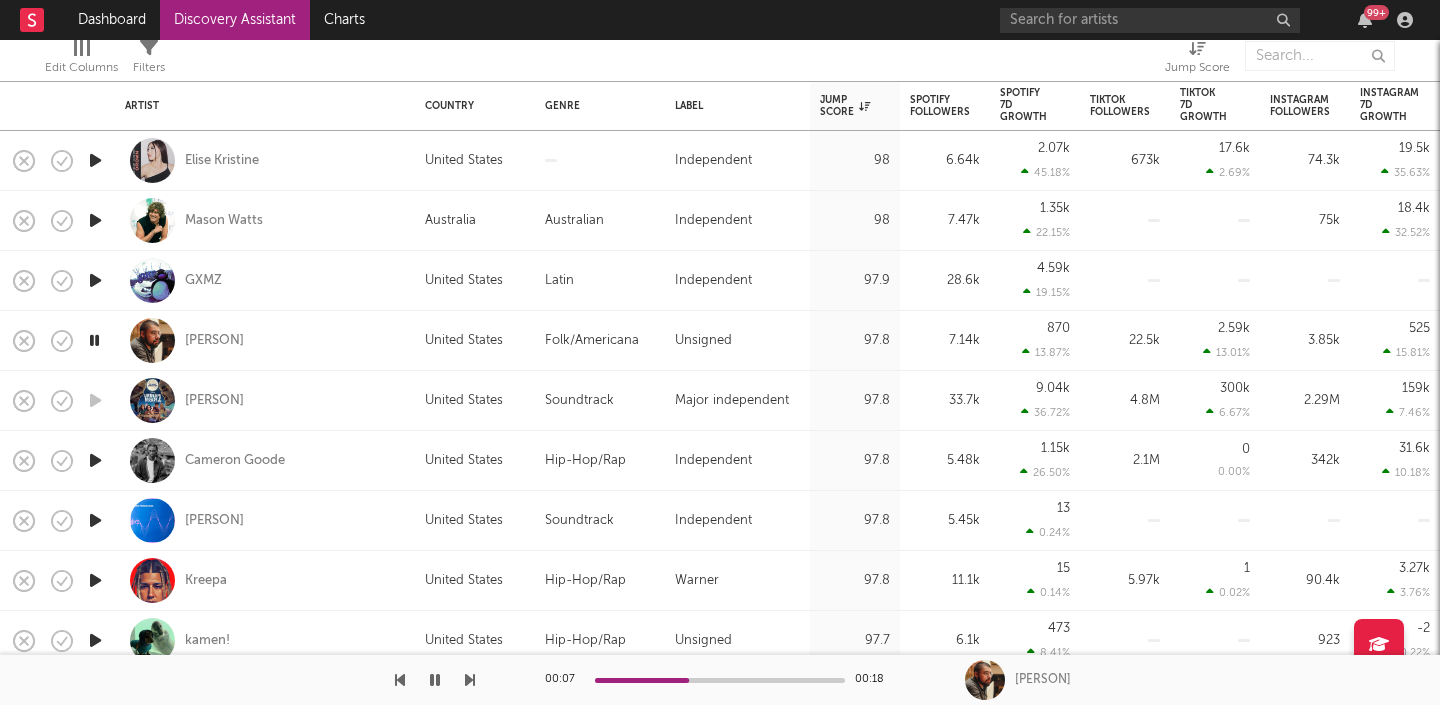 click at bounding box center [95, 460] 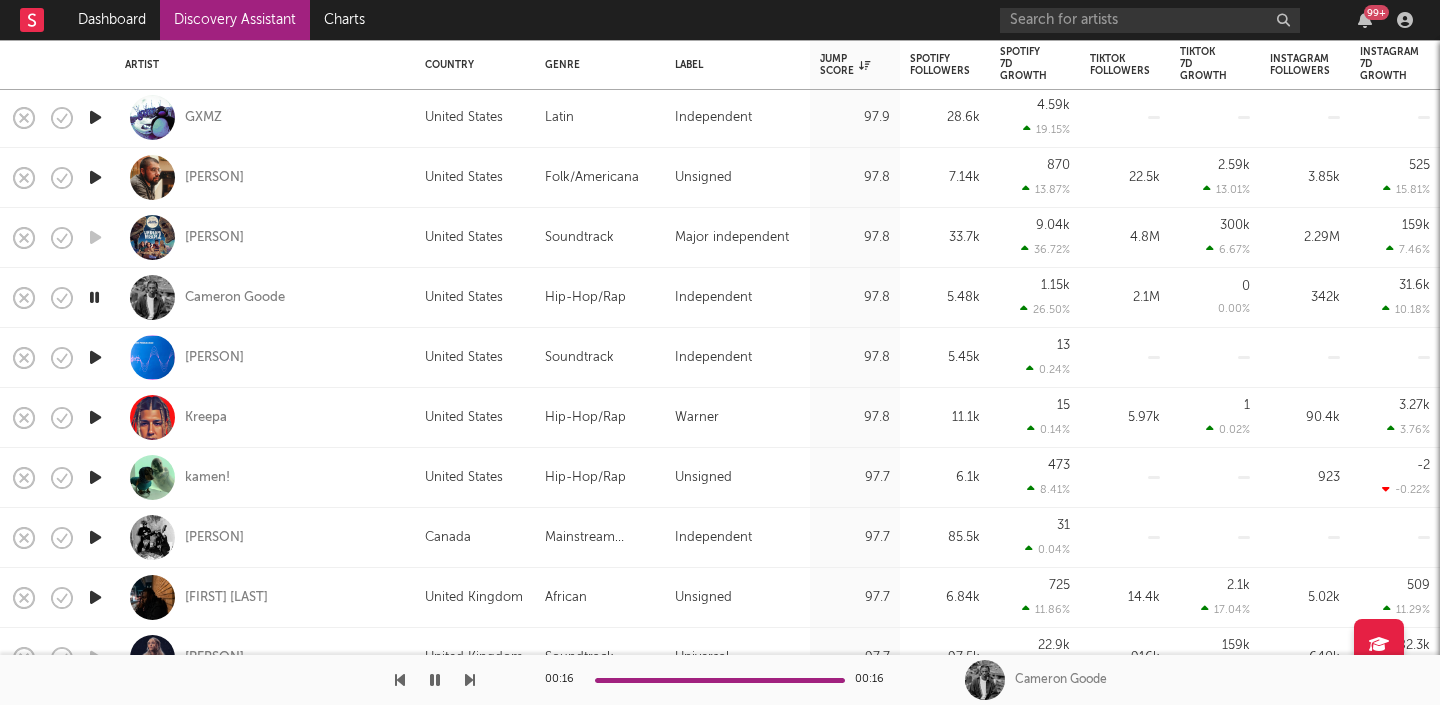 click at bounding box center (95, 358) 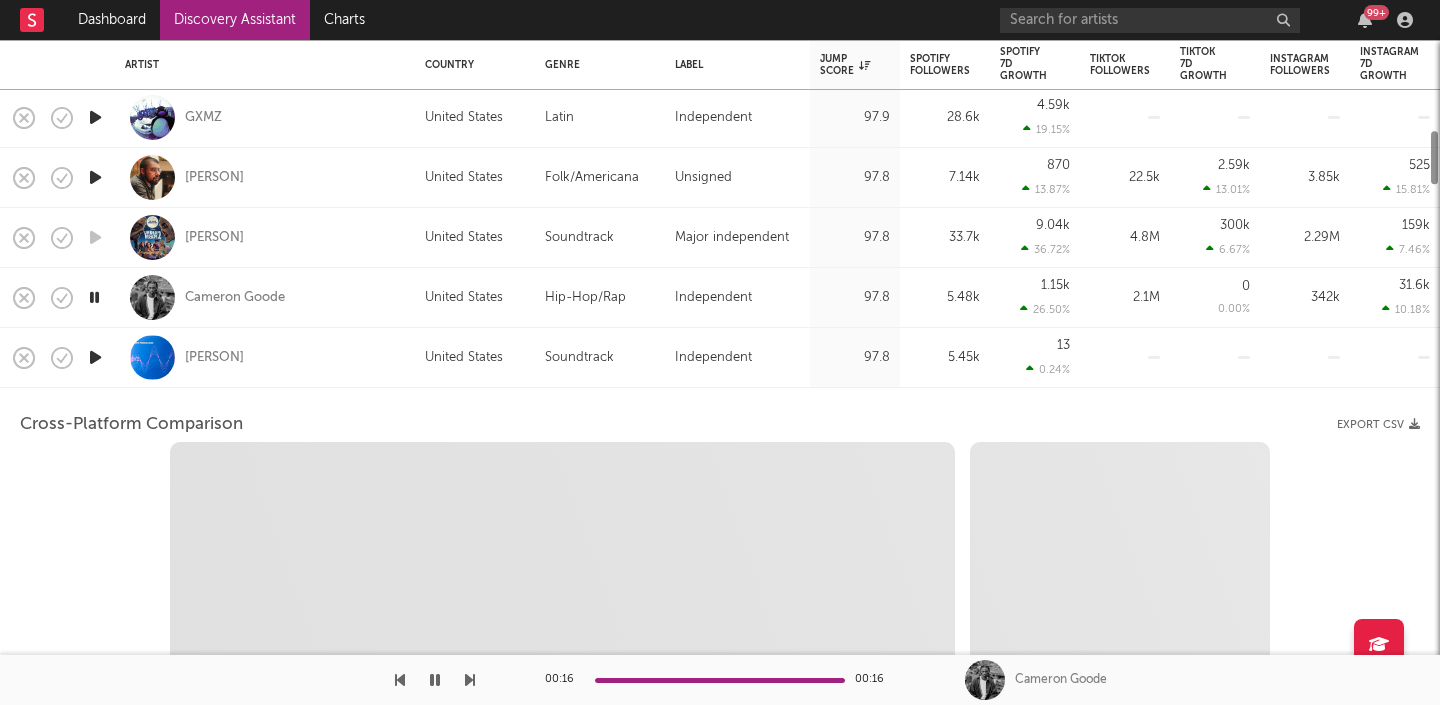 select on "6m" 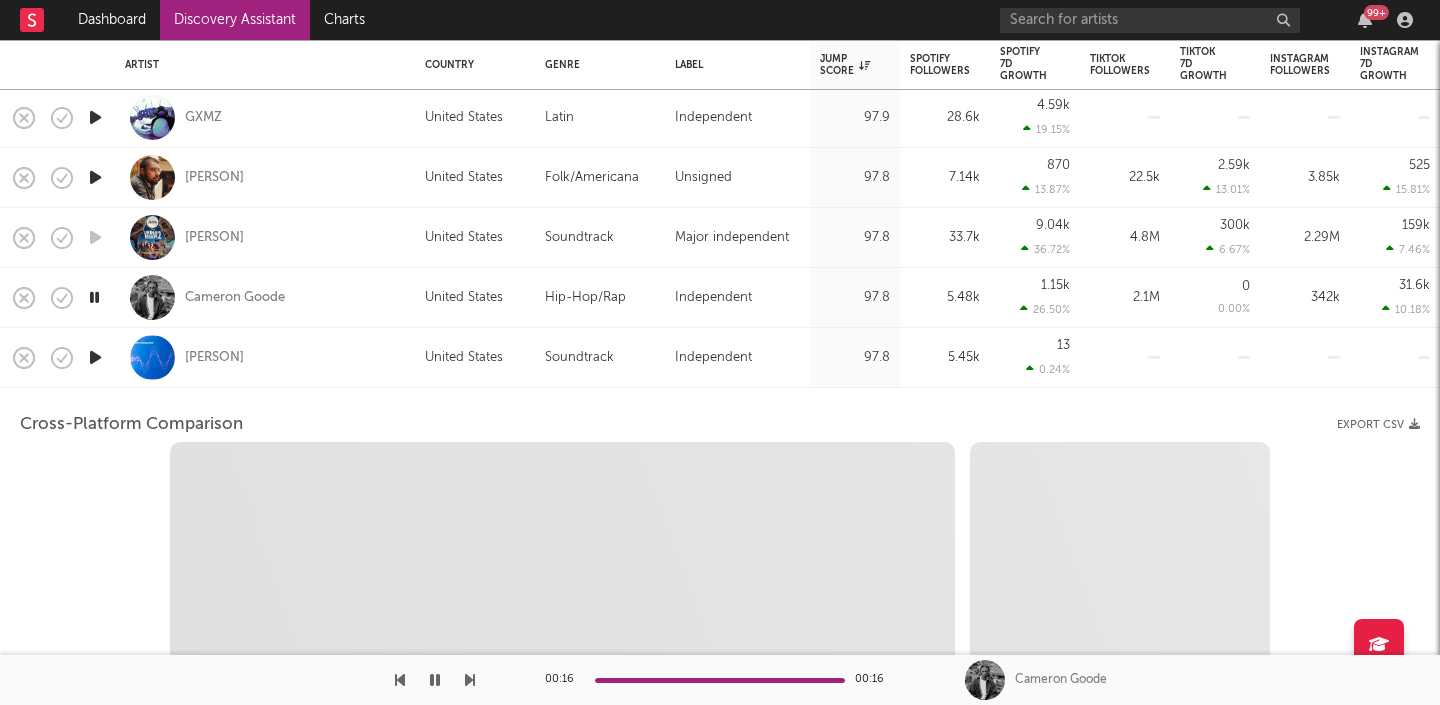 click at bounding box center (95, 357) 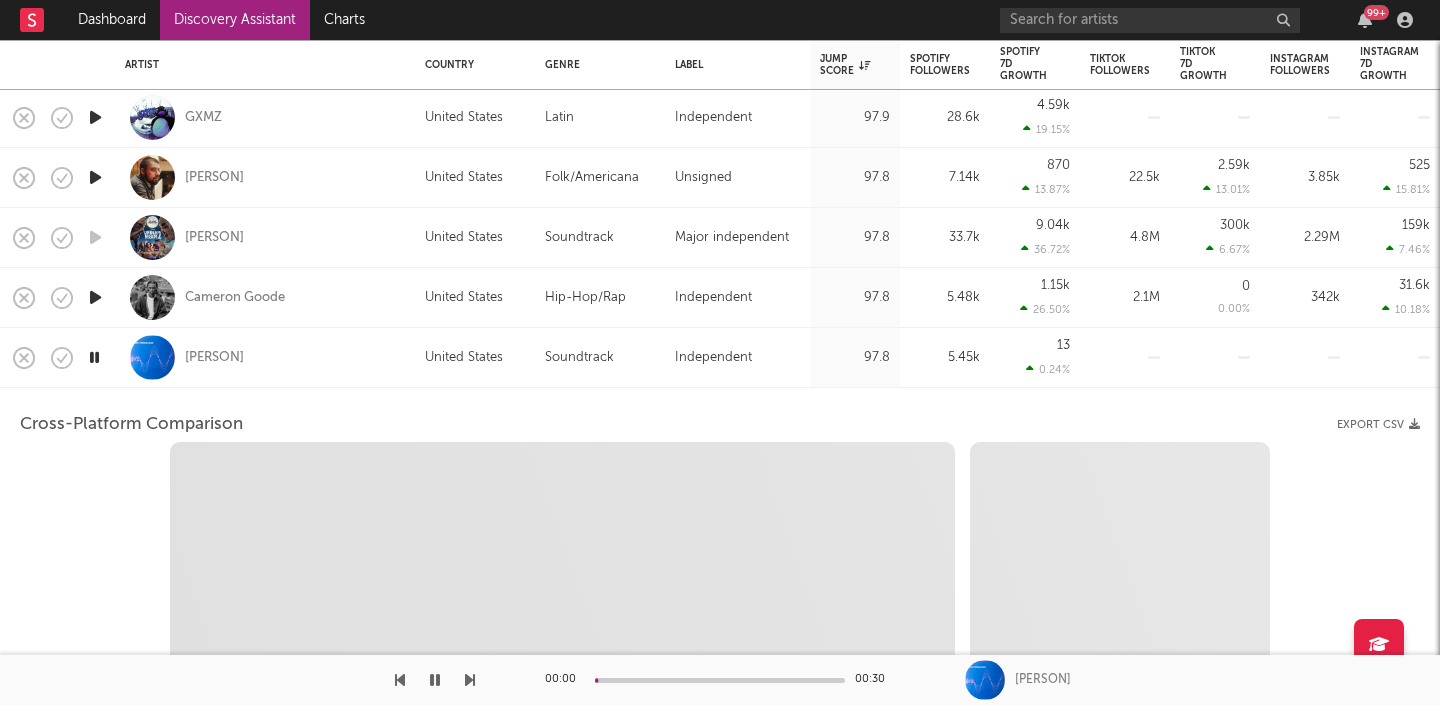 click at bounding box center (94, 357) 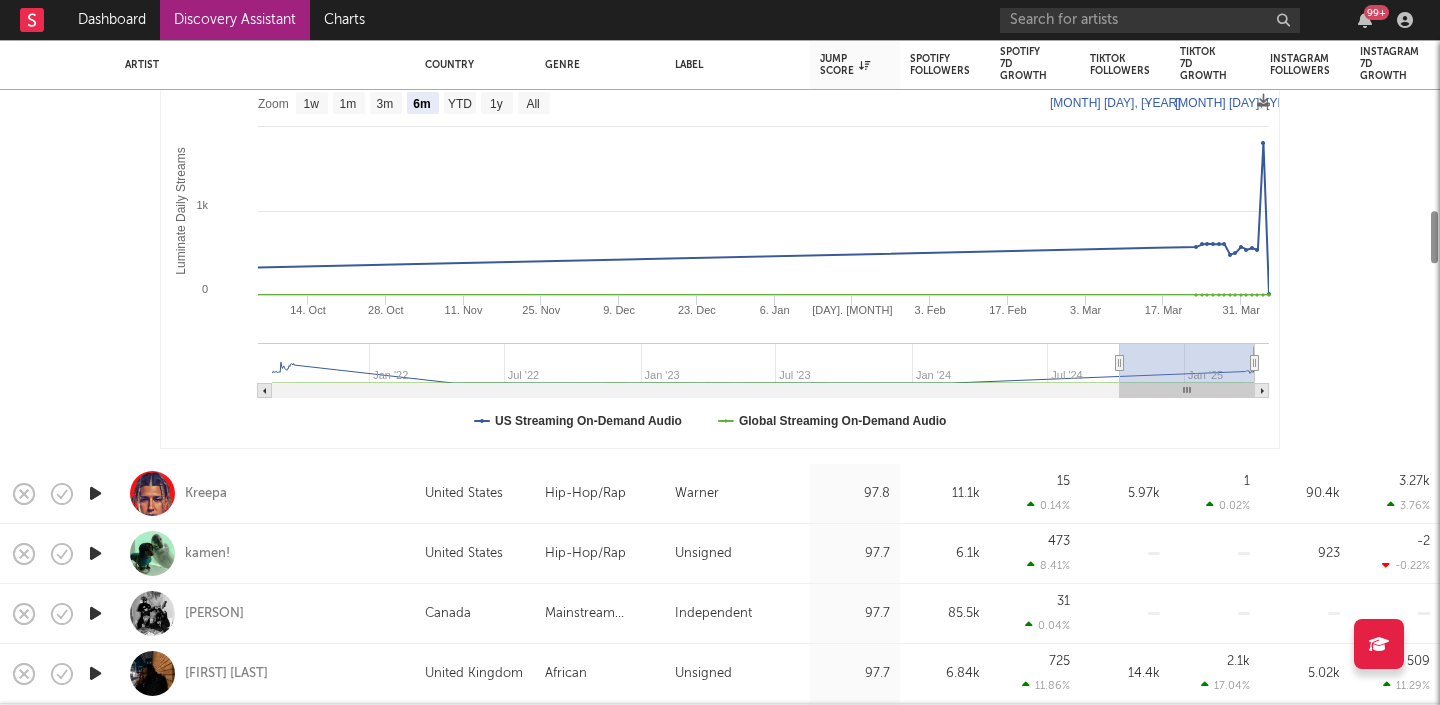 select on "1m" 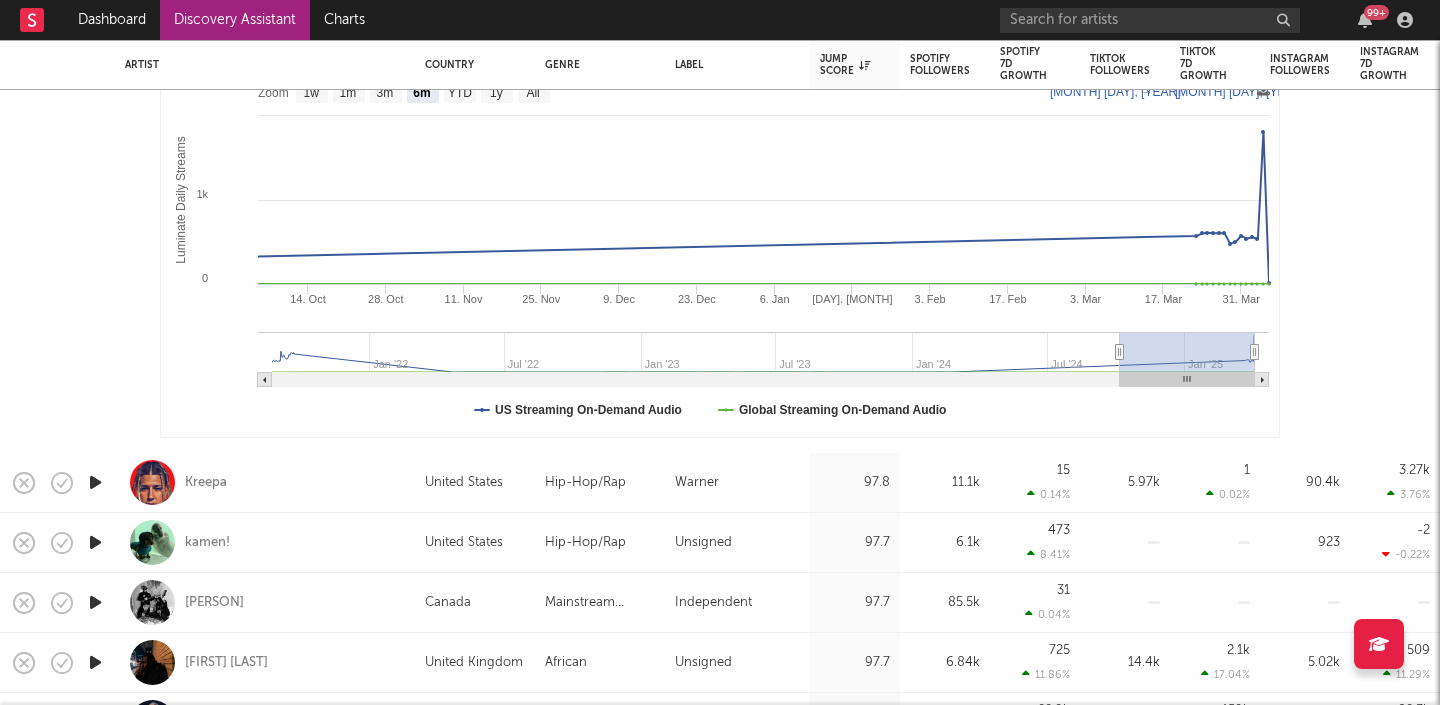 click at bounding box center [95, 482] 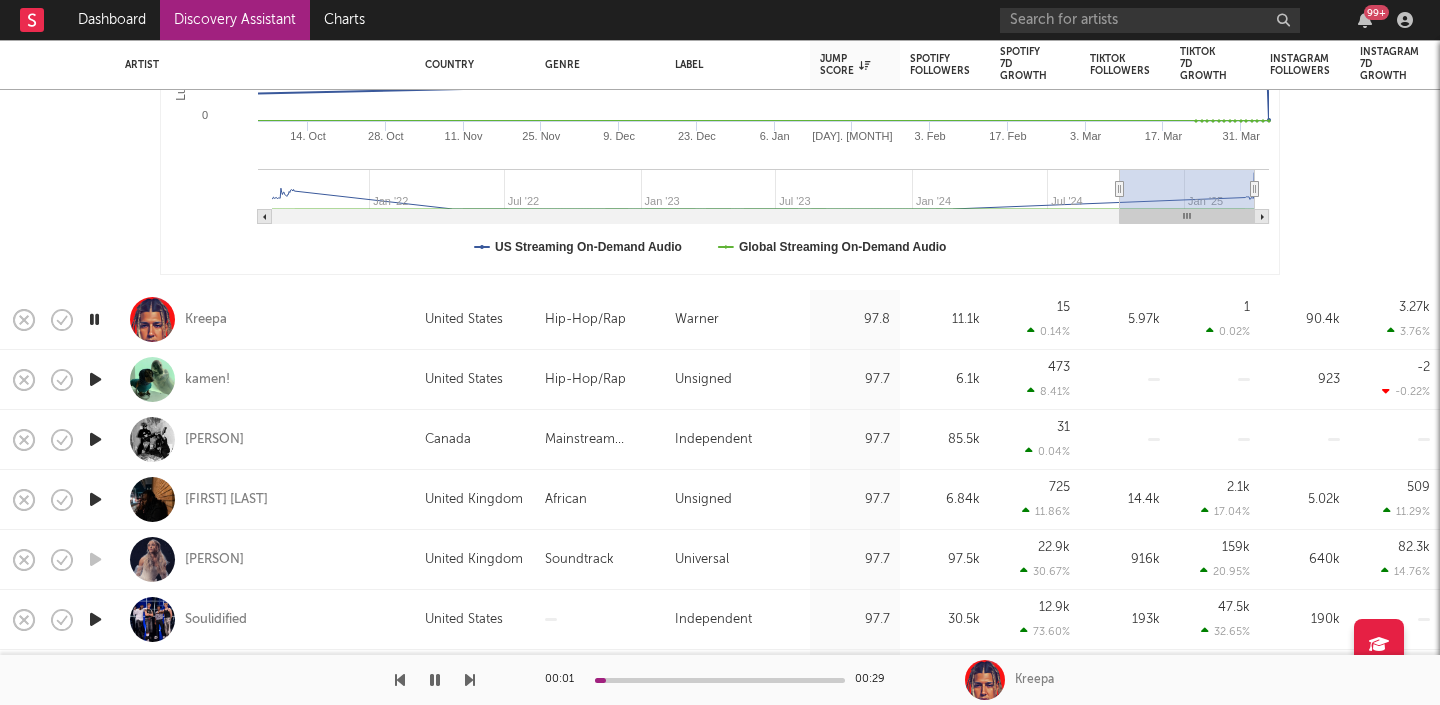click at bounding box center (95, 379) 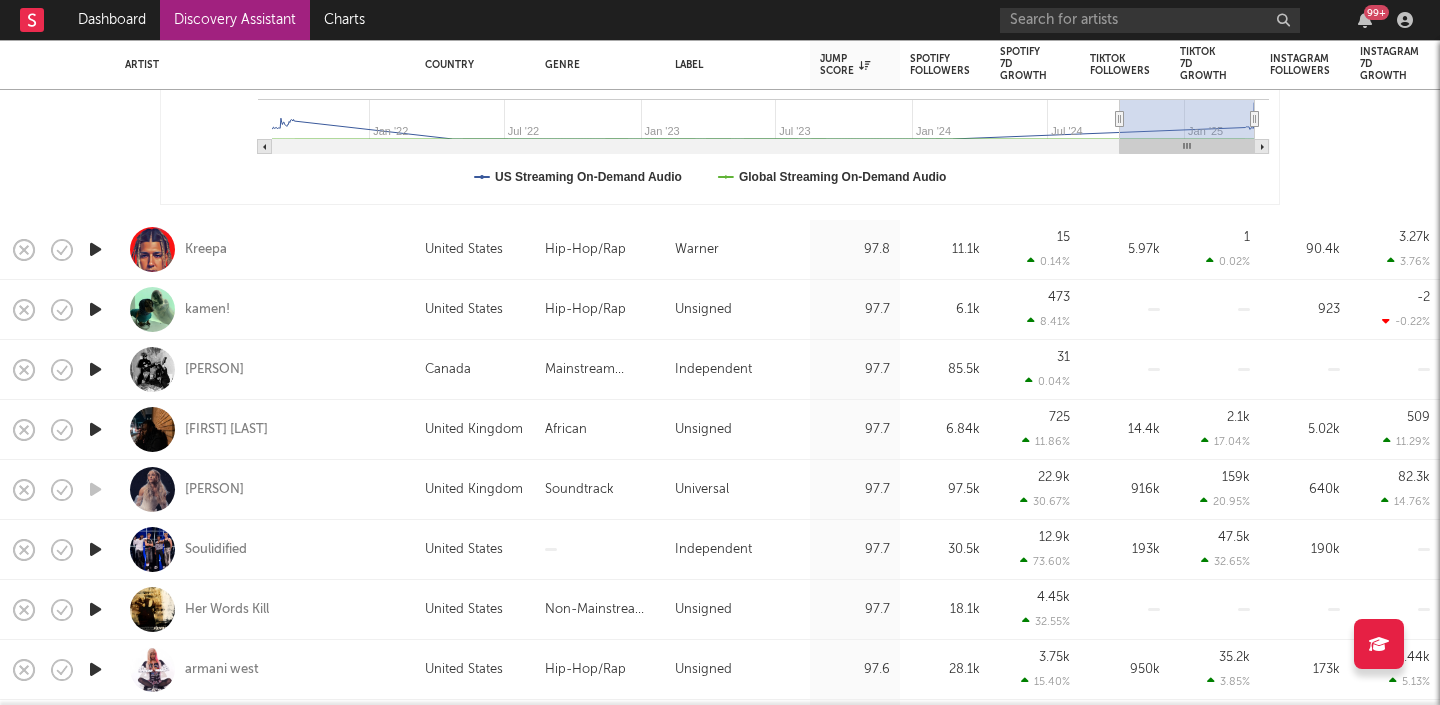 click at bounding box center (95, 370) 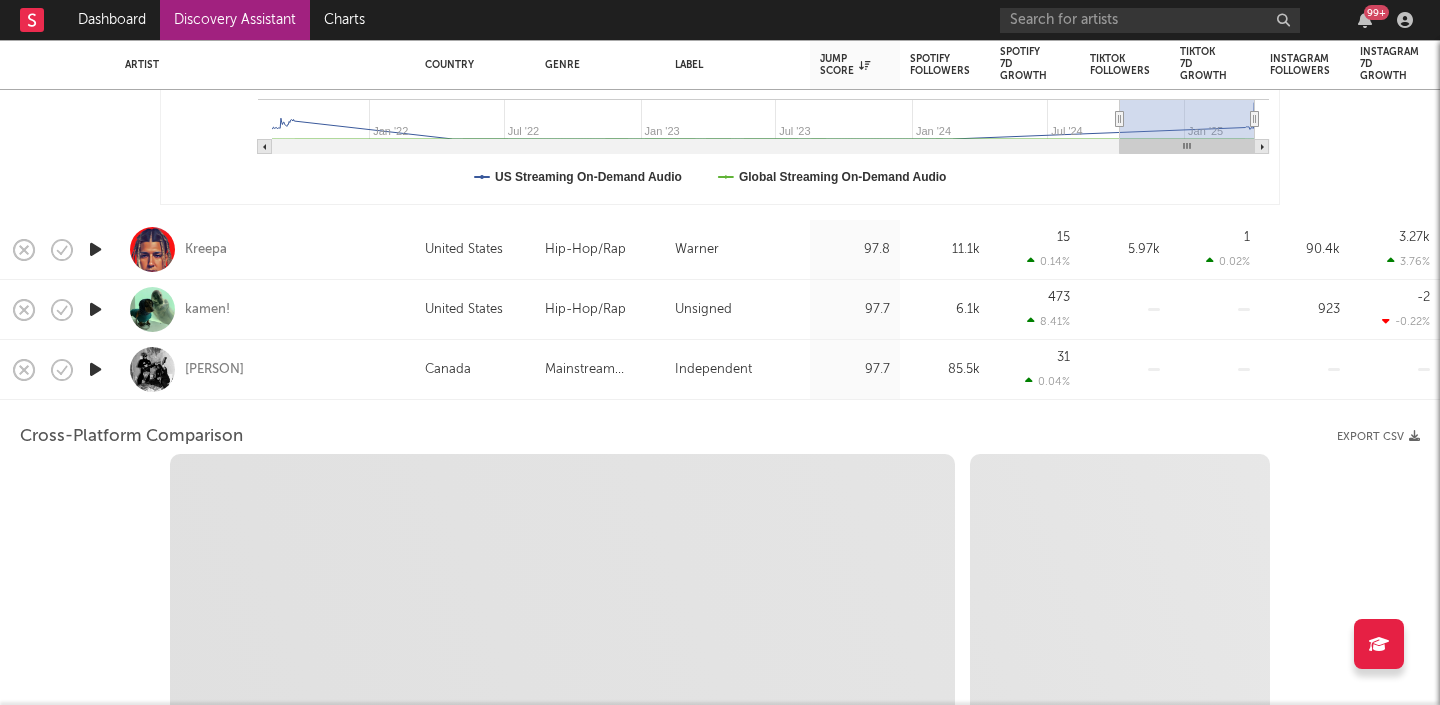 click at bounding box center [95, 369] 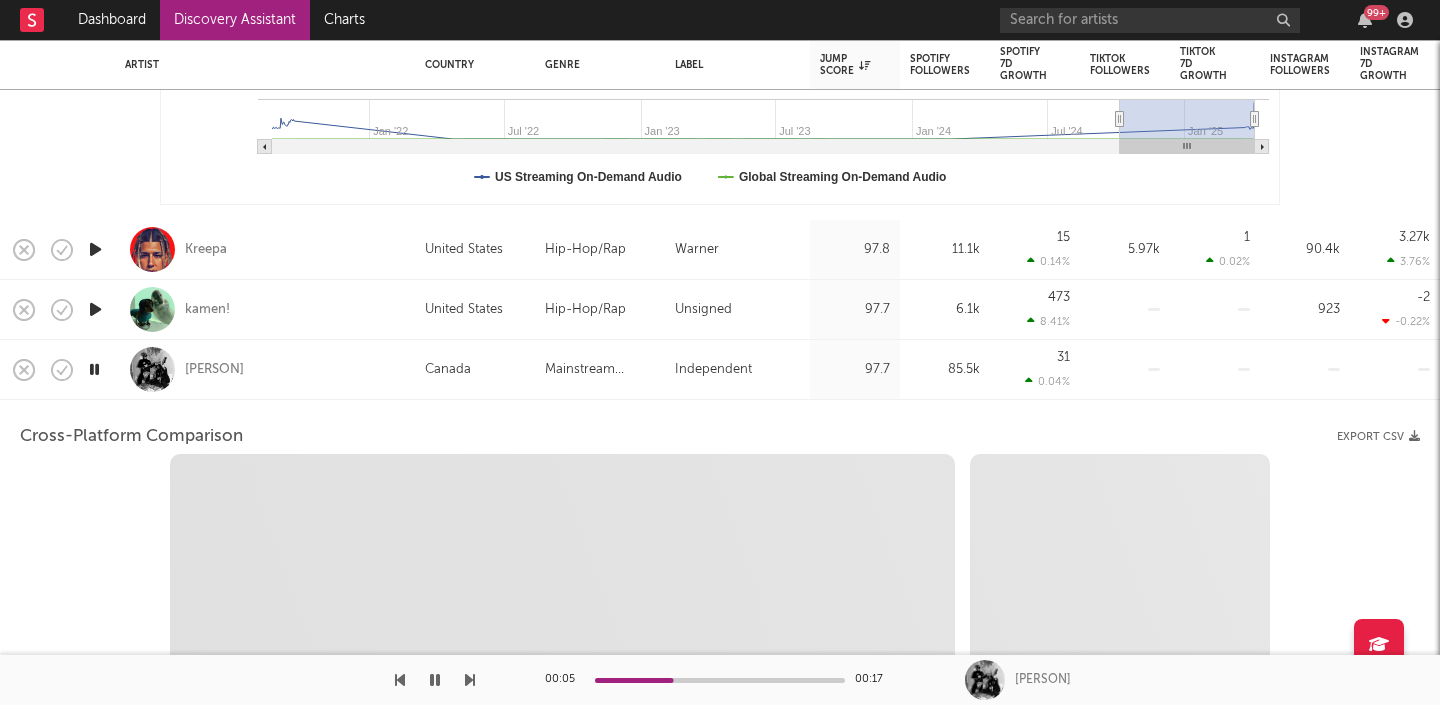 select on "6m" 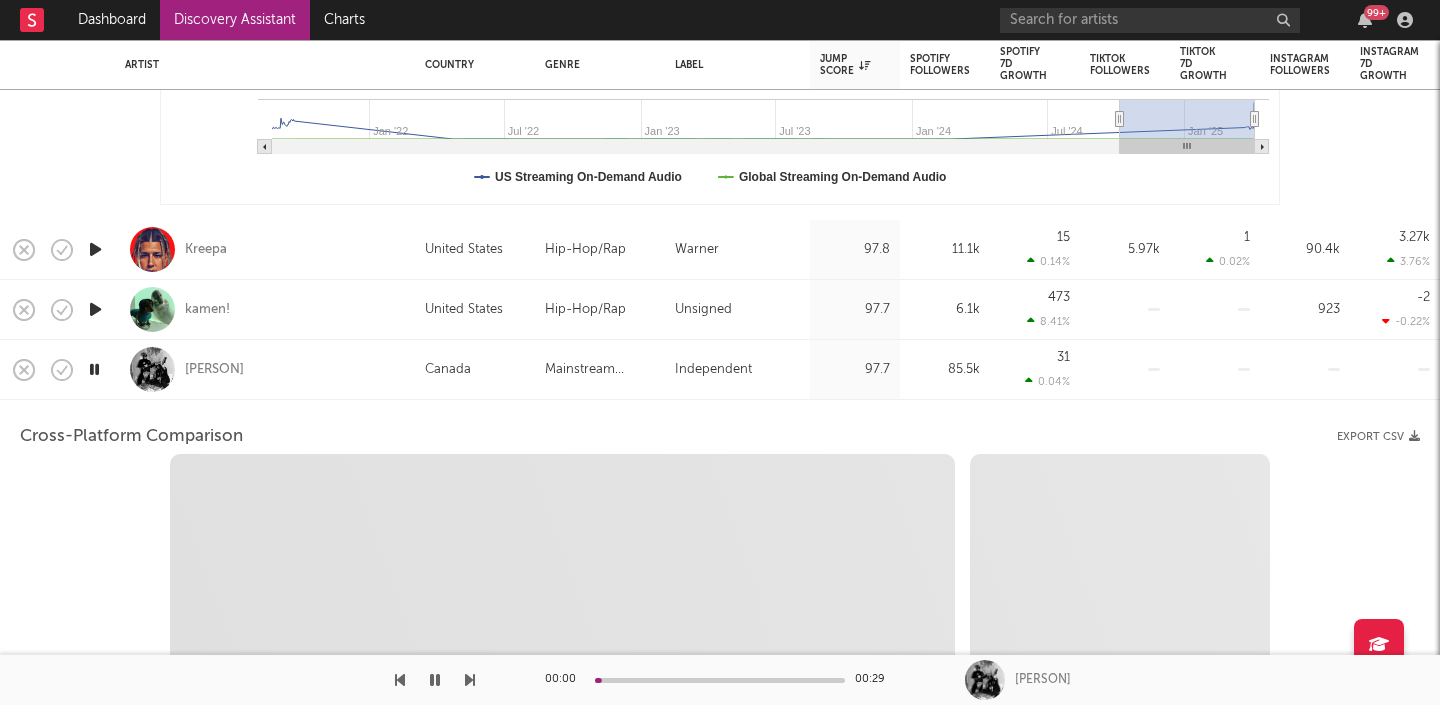 click at bounding box center (94, 369) 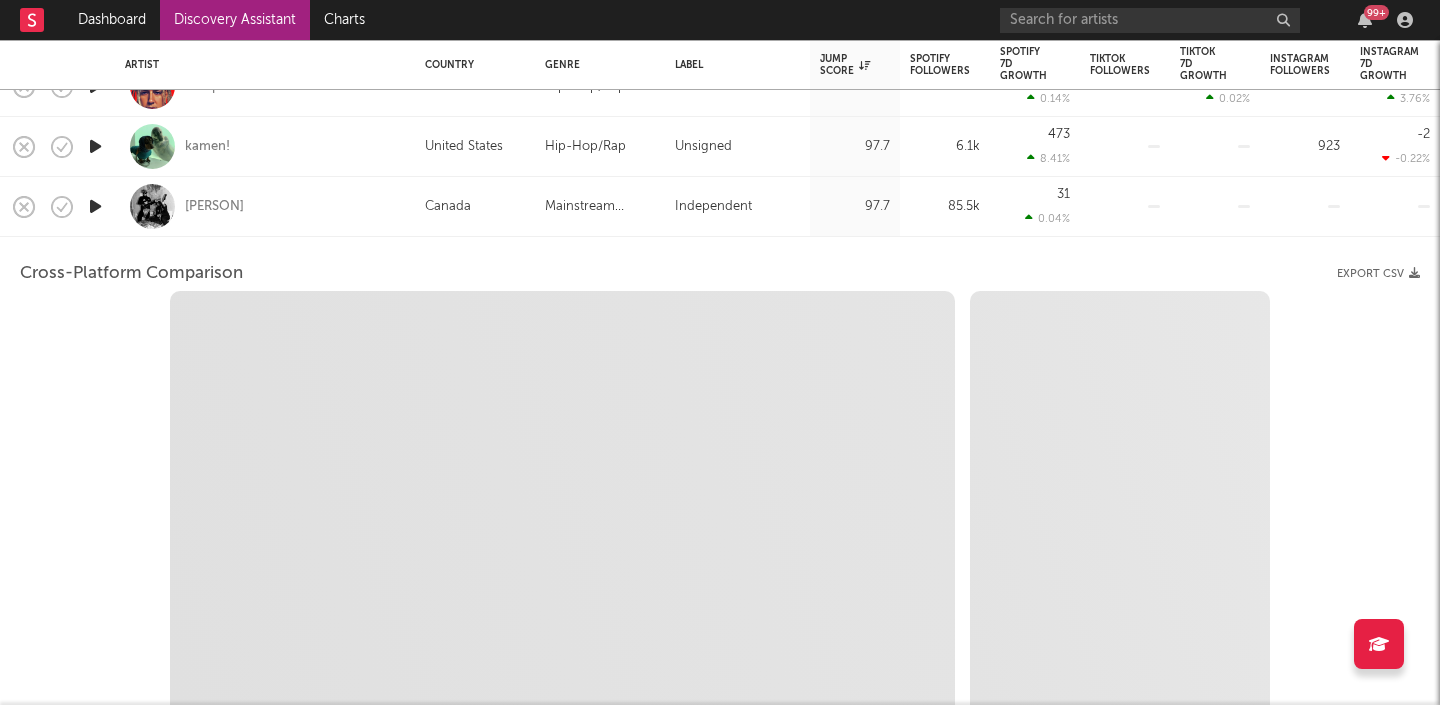 select on "1m" 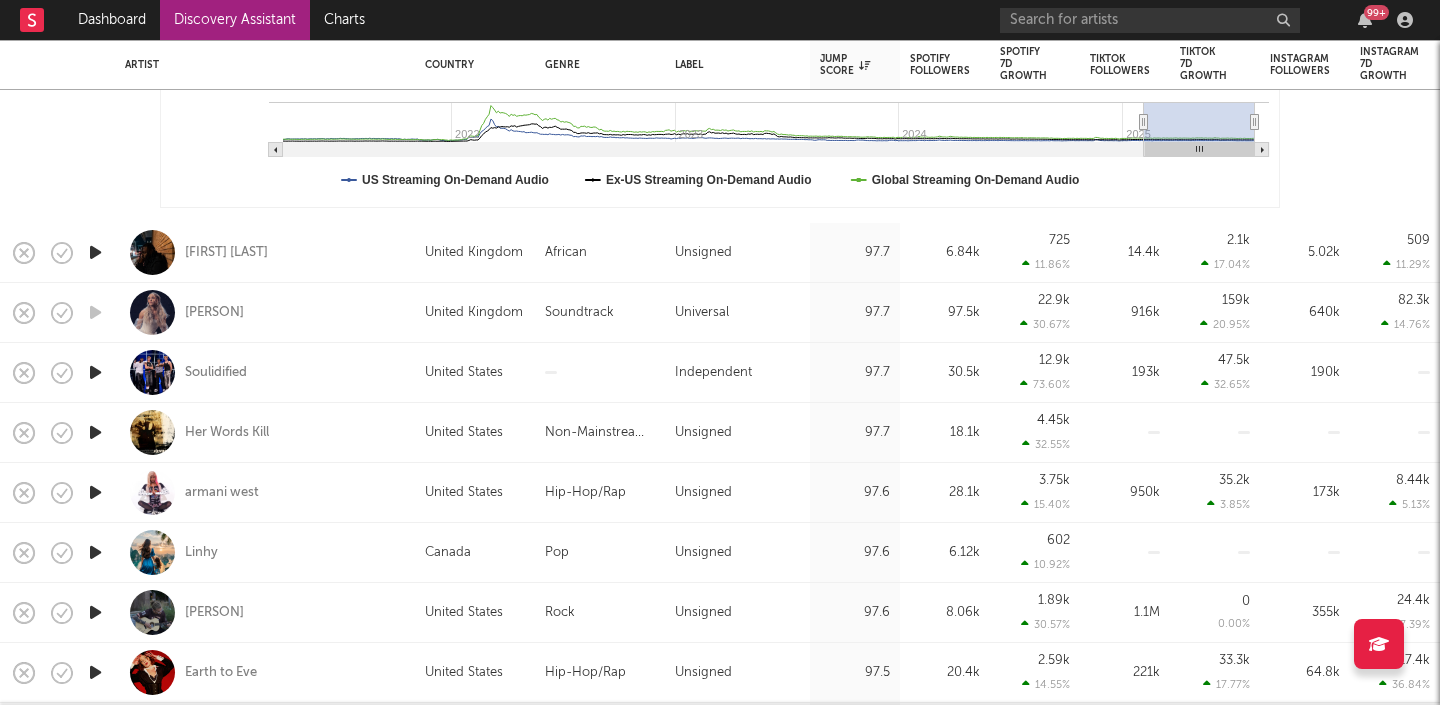 click at bounding box center [95, 252] 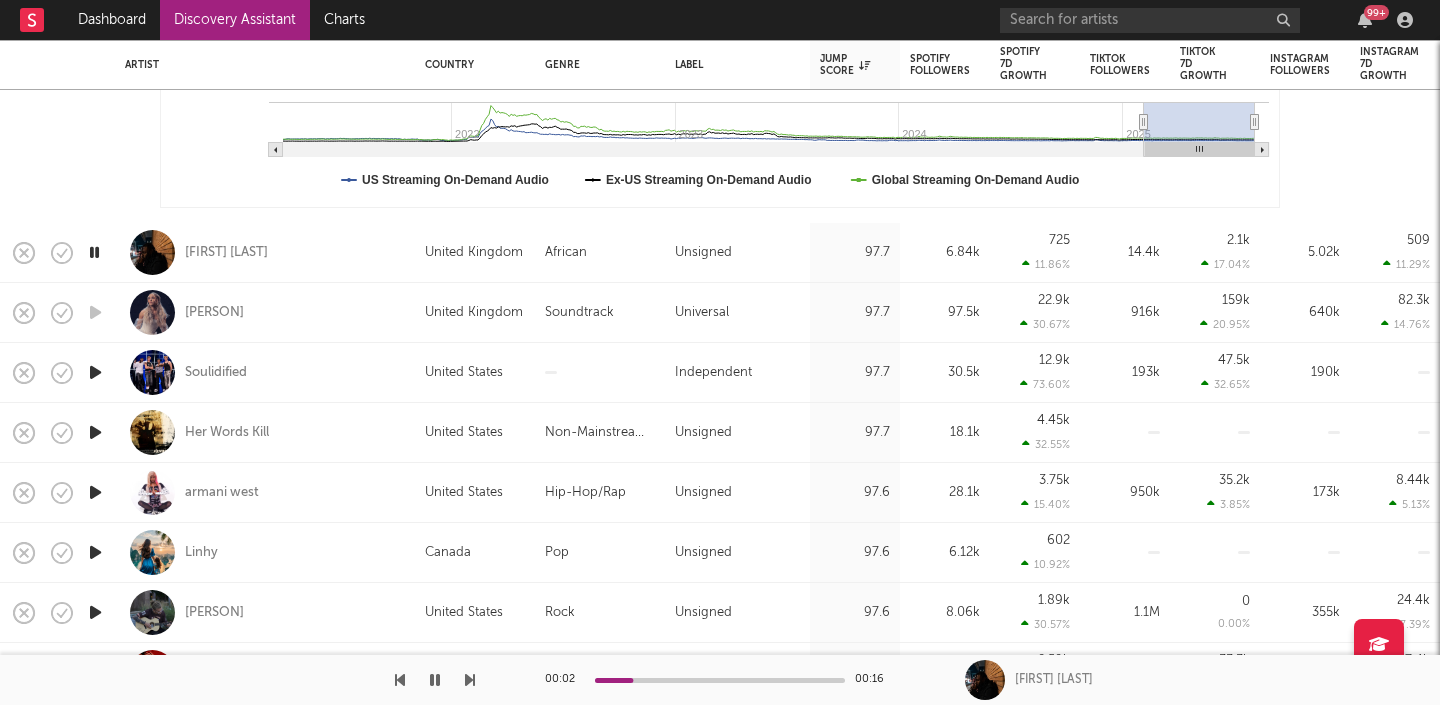 click at bounding box center (94, 252) 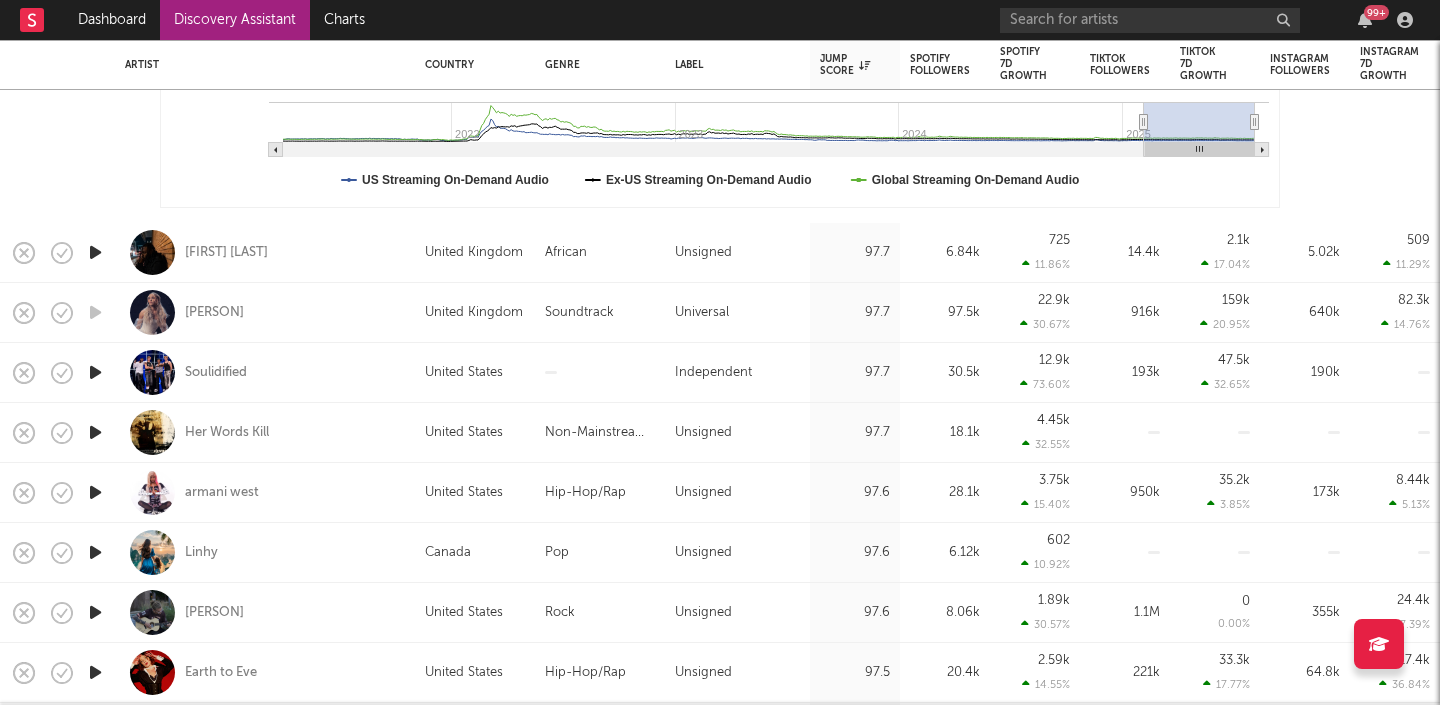 click at bounding box center [95, 372] 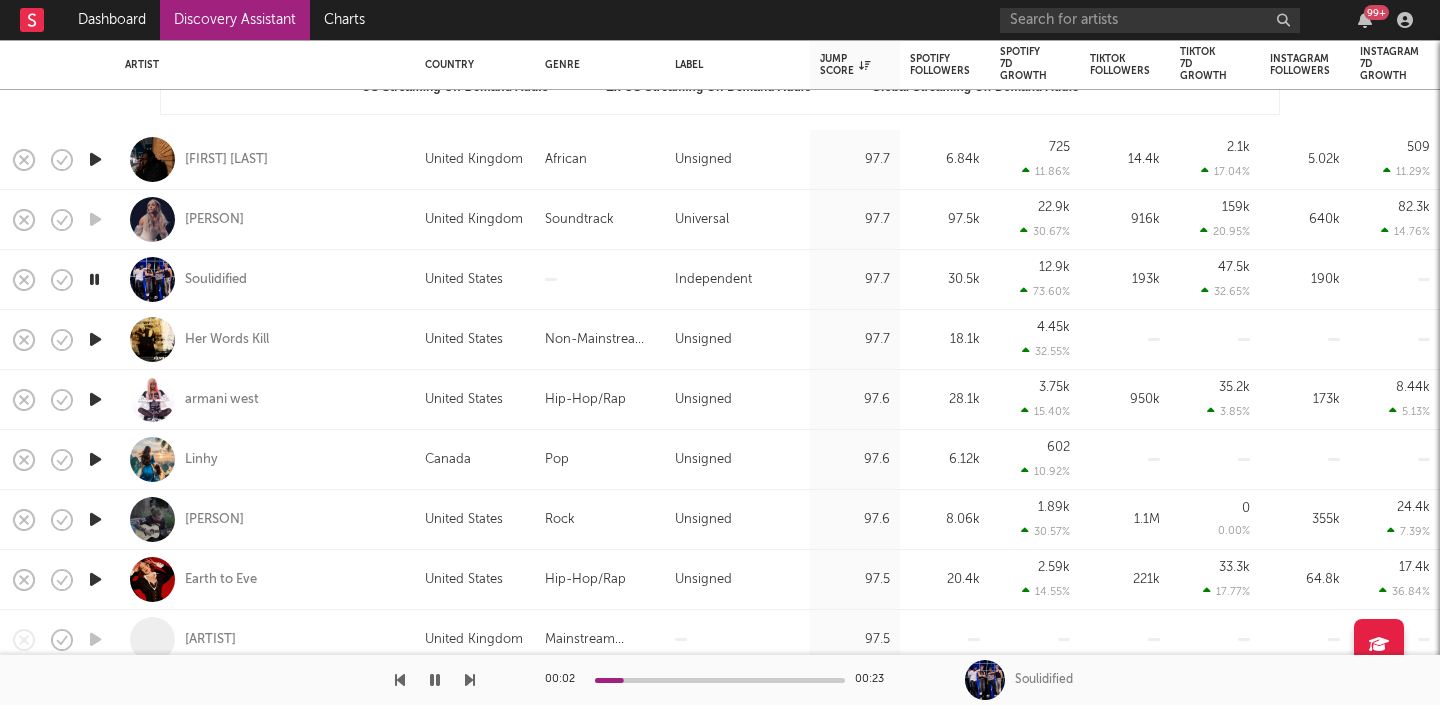click at bounding box center [95, 339] 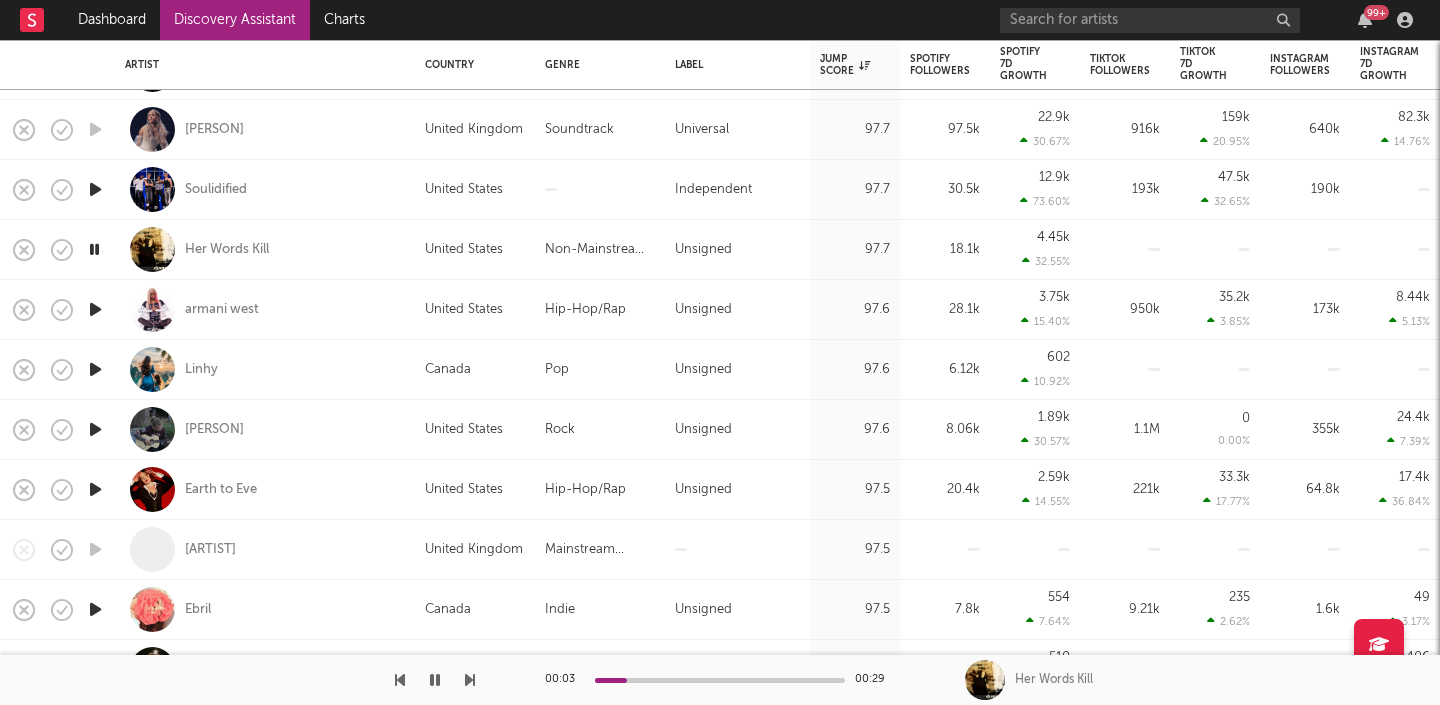 click at bounding box center [95, 309] 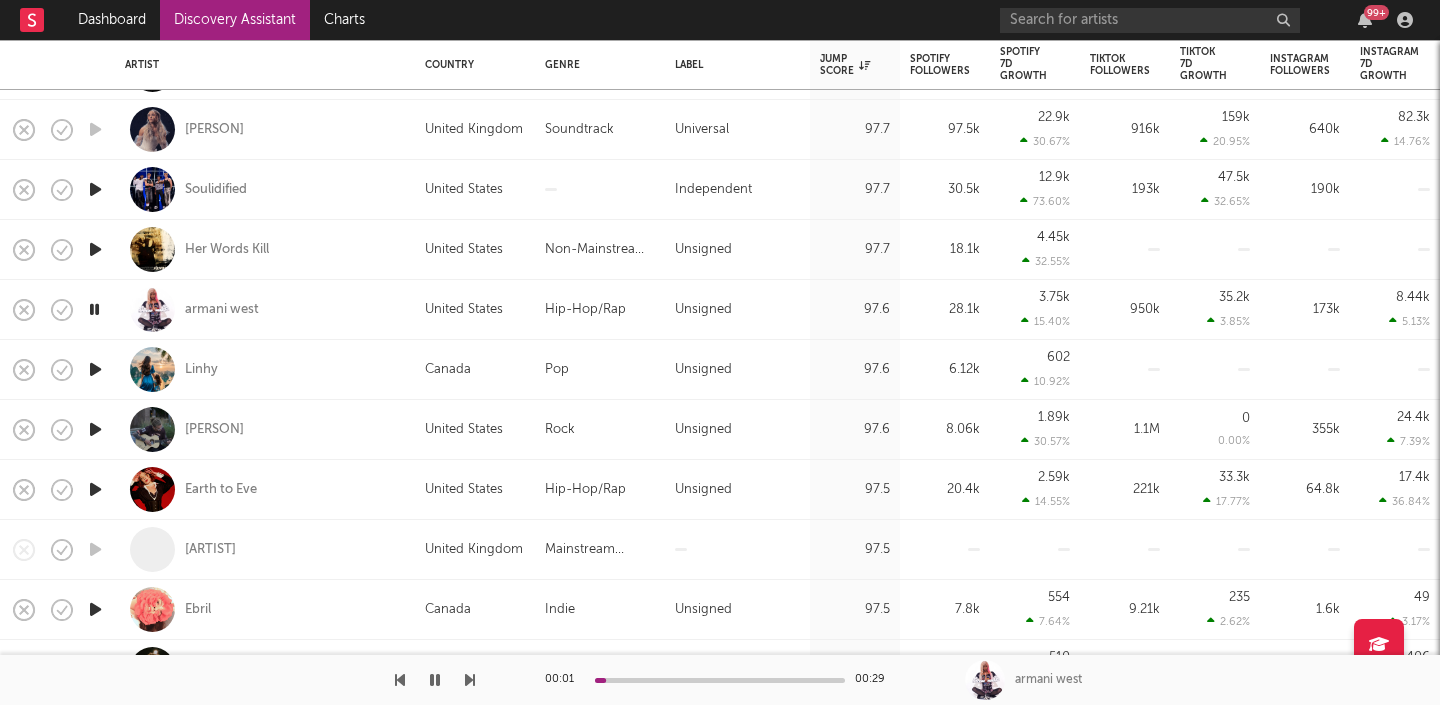 click at bounding box center (95, 369) 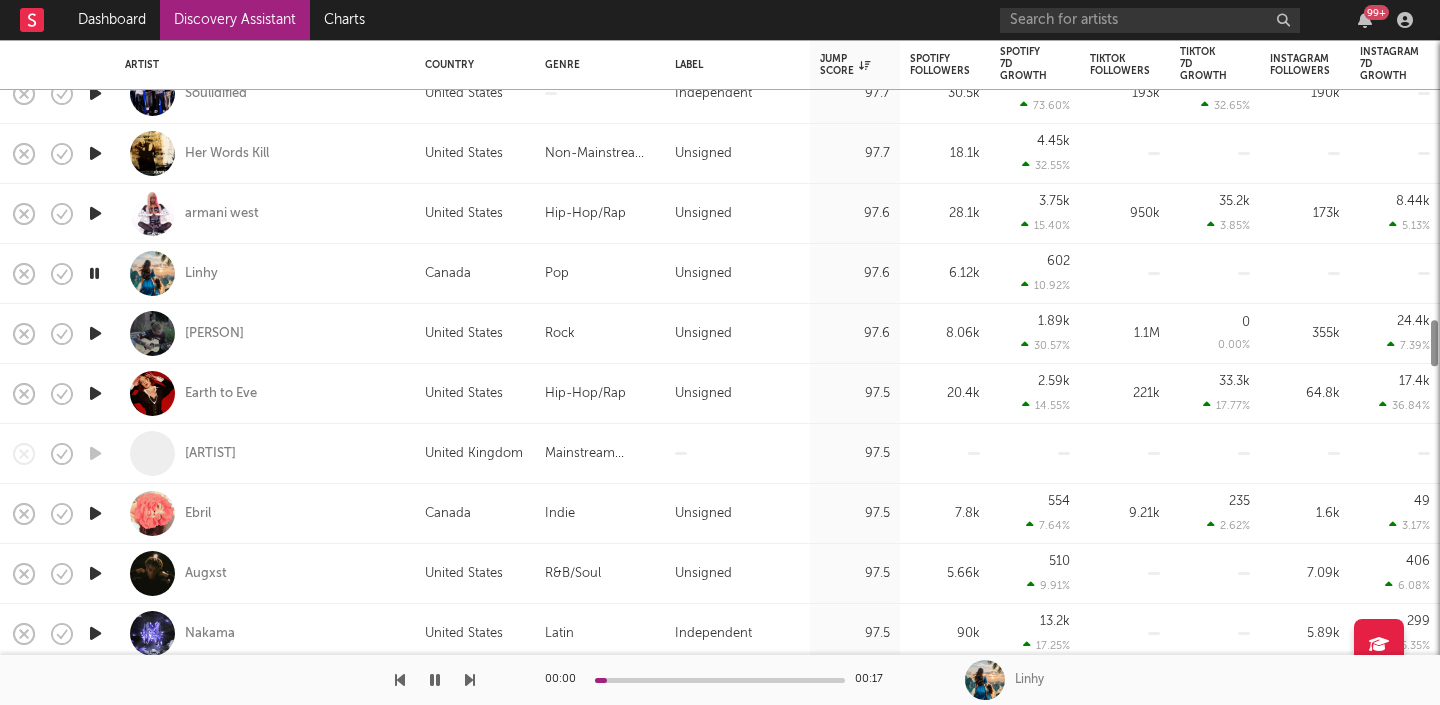 click at bounding box center (95, 333) 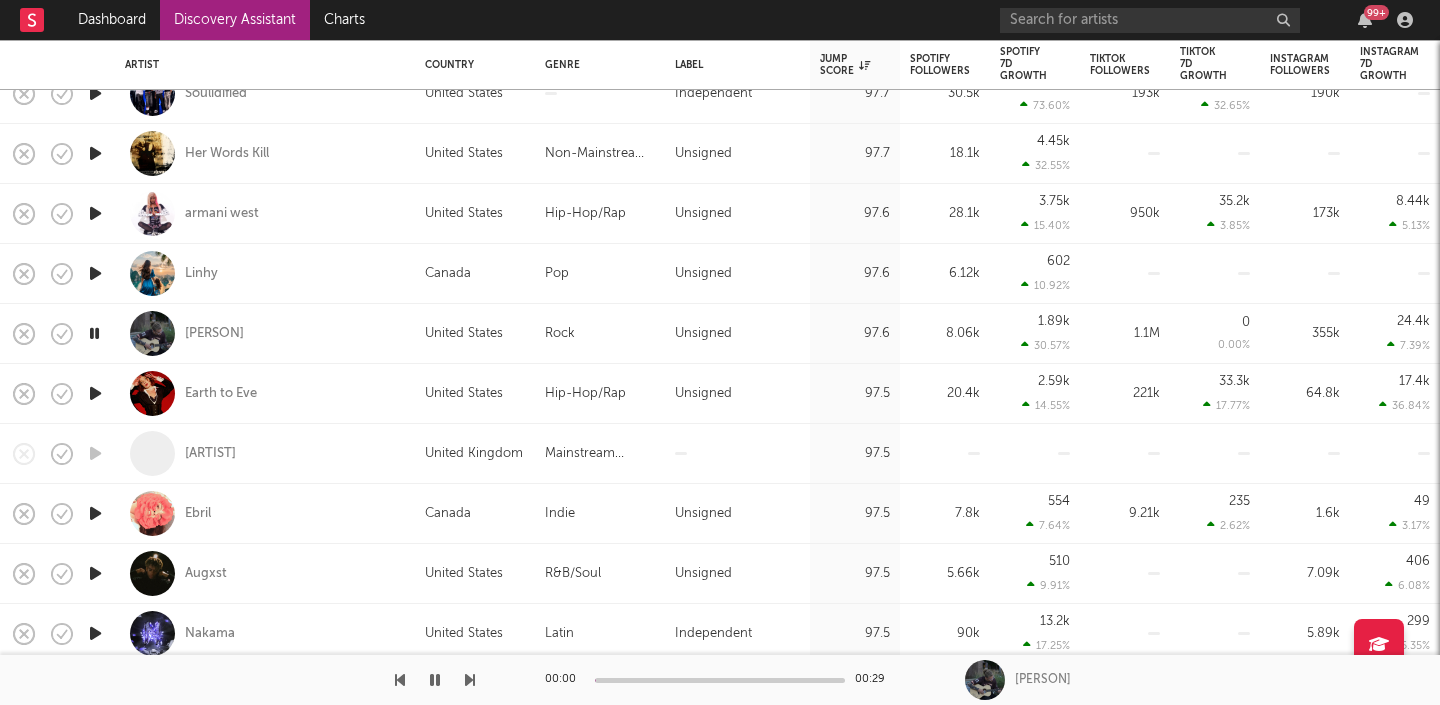 click at bounding box center [95, 393] 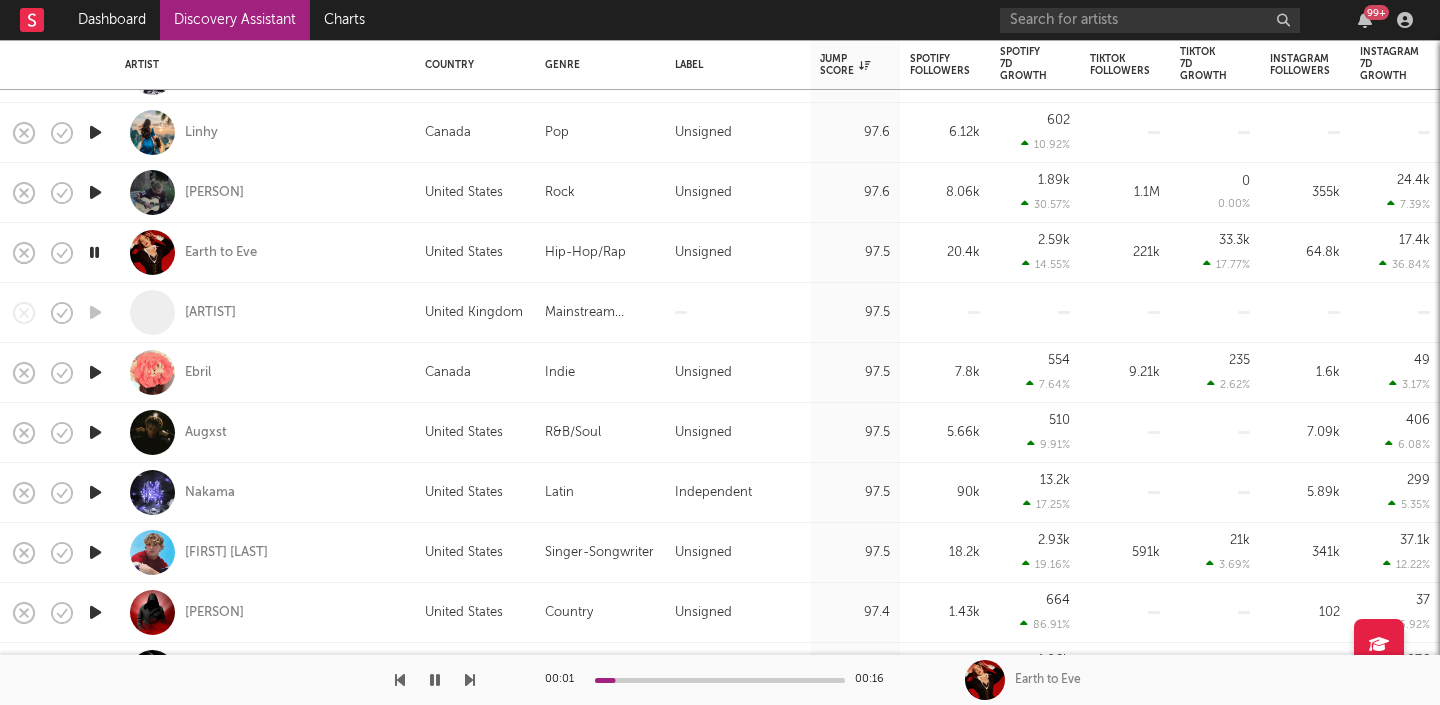 click at bounding box center (95, 373) 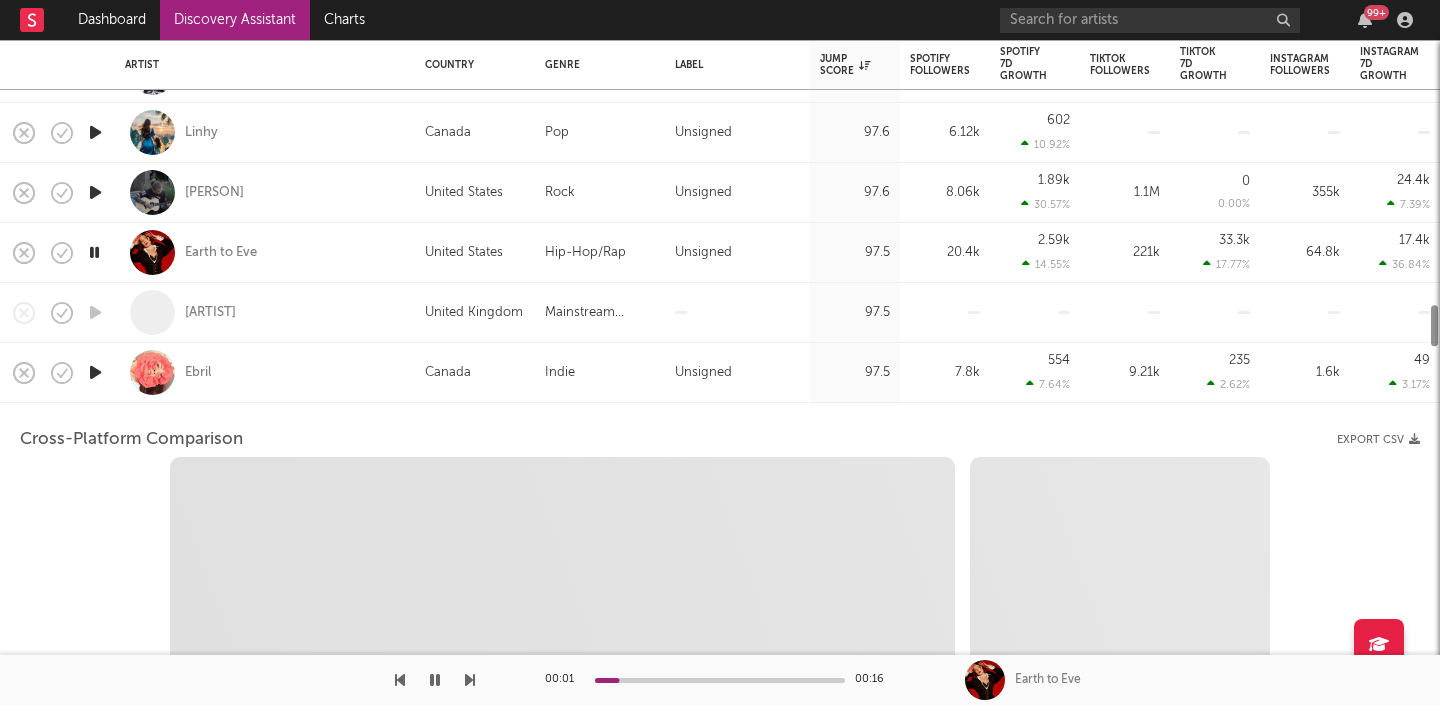 select on "1w" 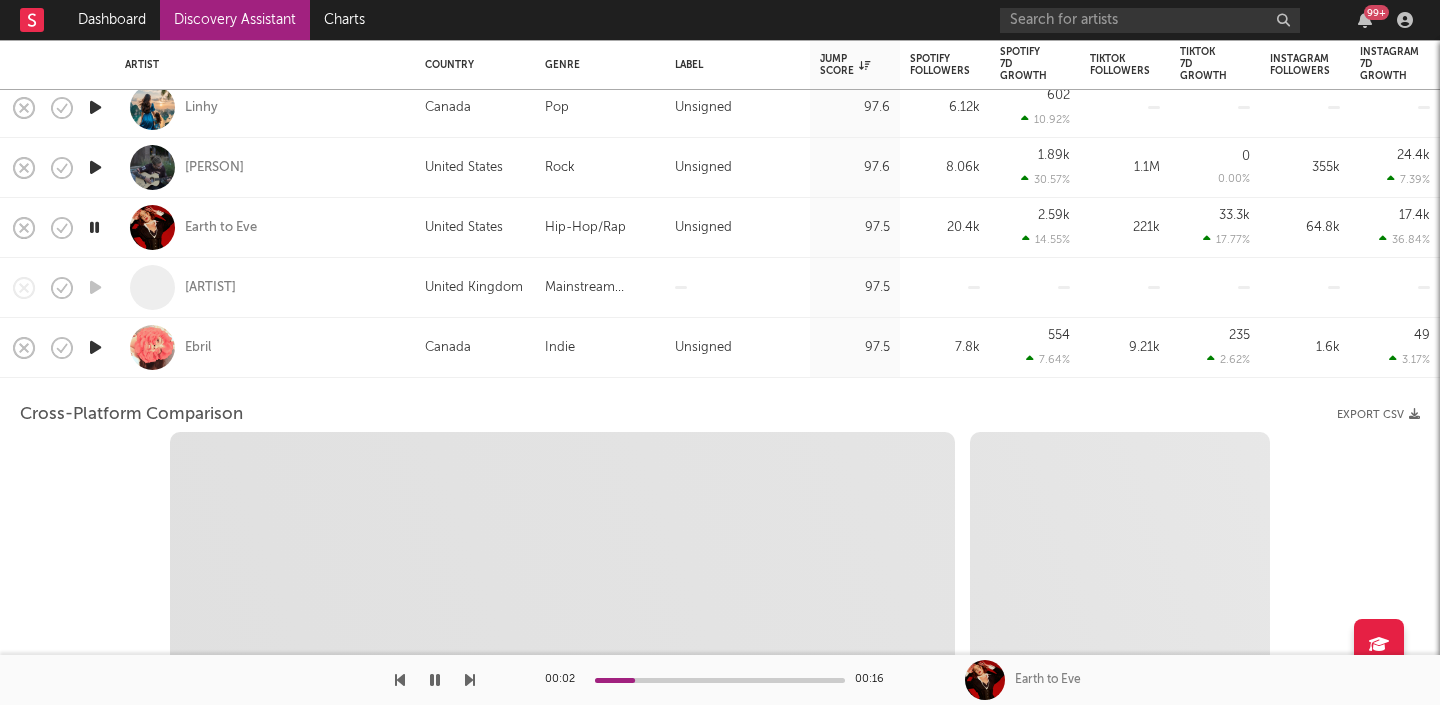 click on "Ebril" at bounding box center (265, 348) 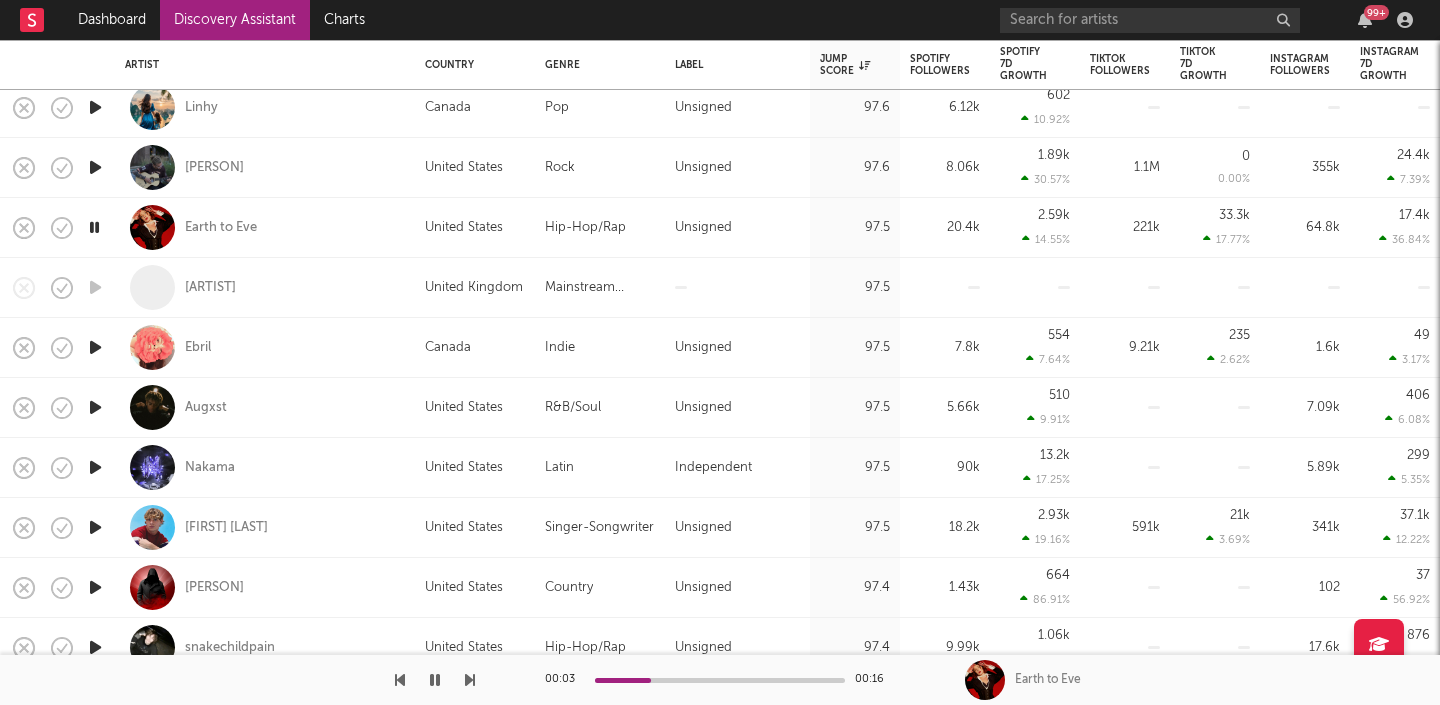 click at bounding box center (95, 407) 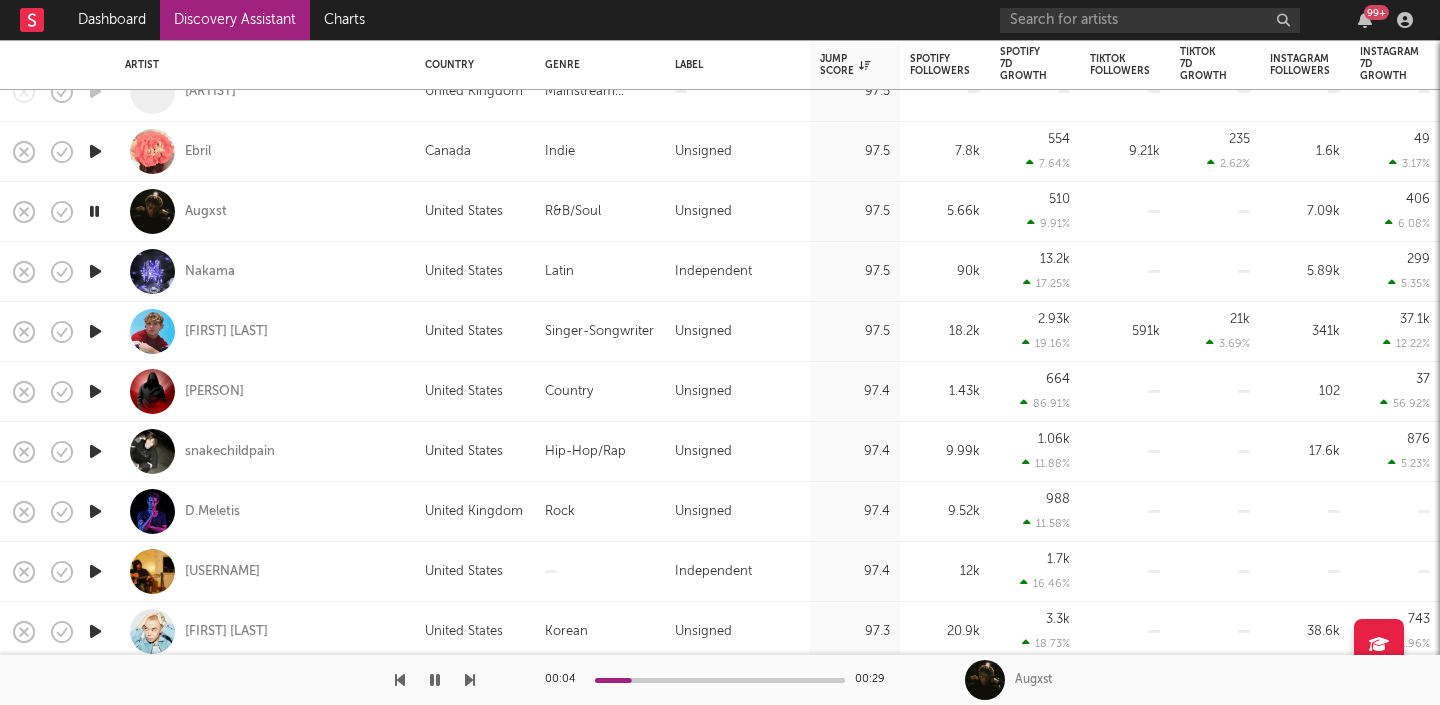 click at bounding box center (95, 451) 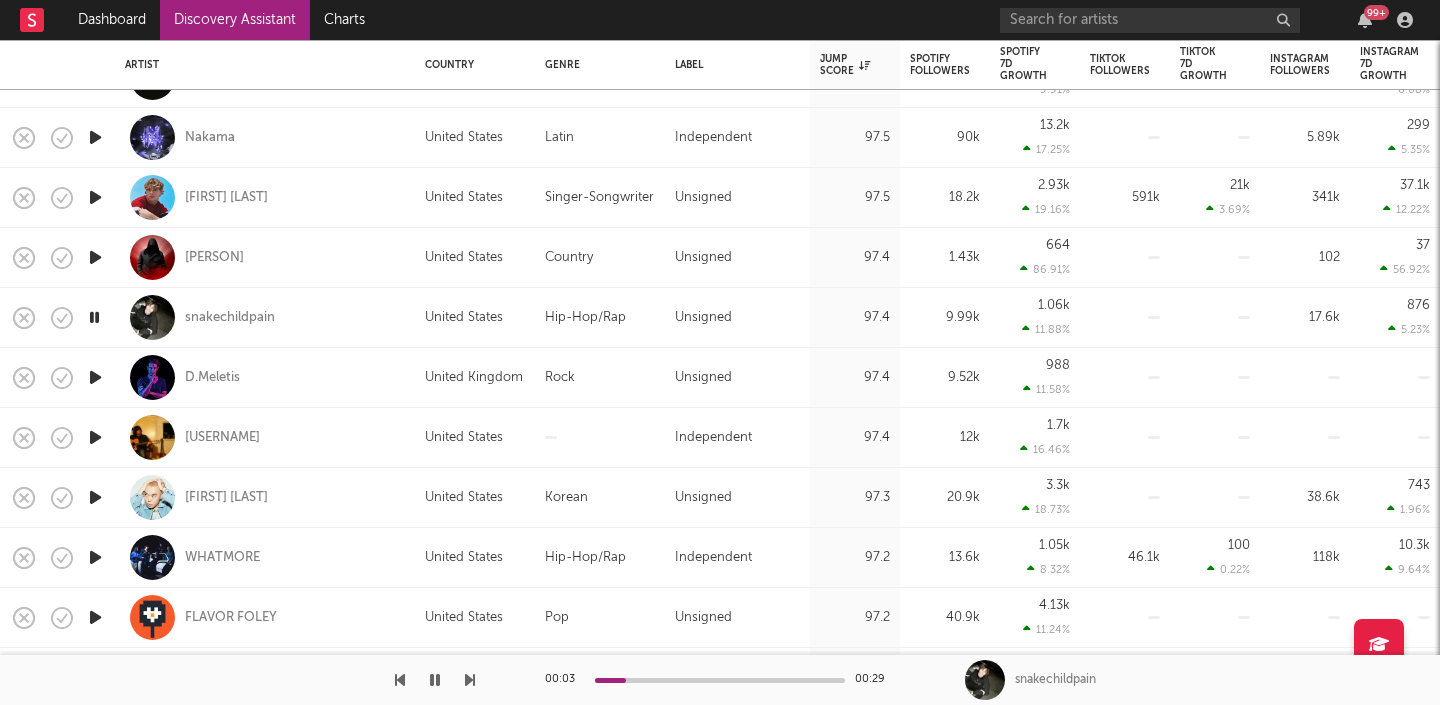 click at bounding box center (95, 377) 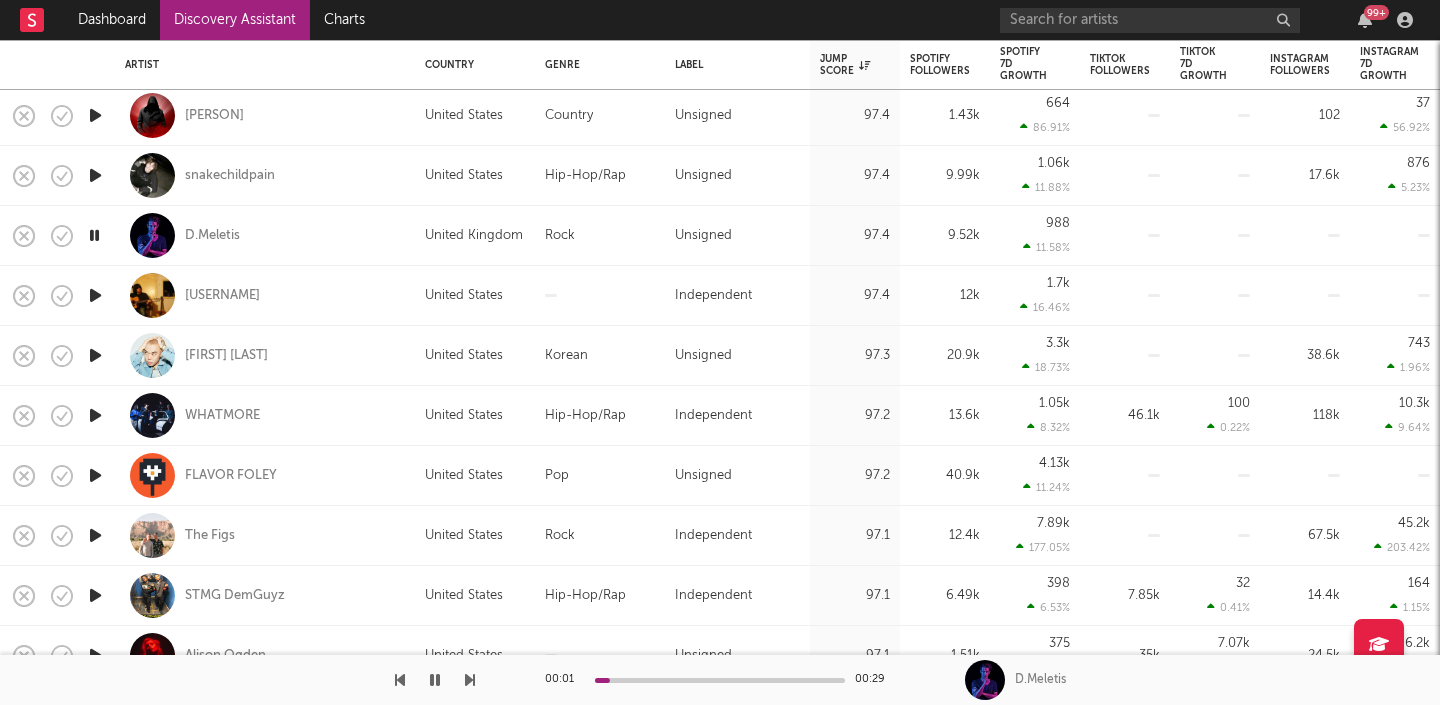 click at bounding box center (95, 535) 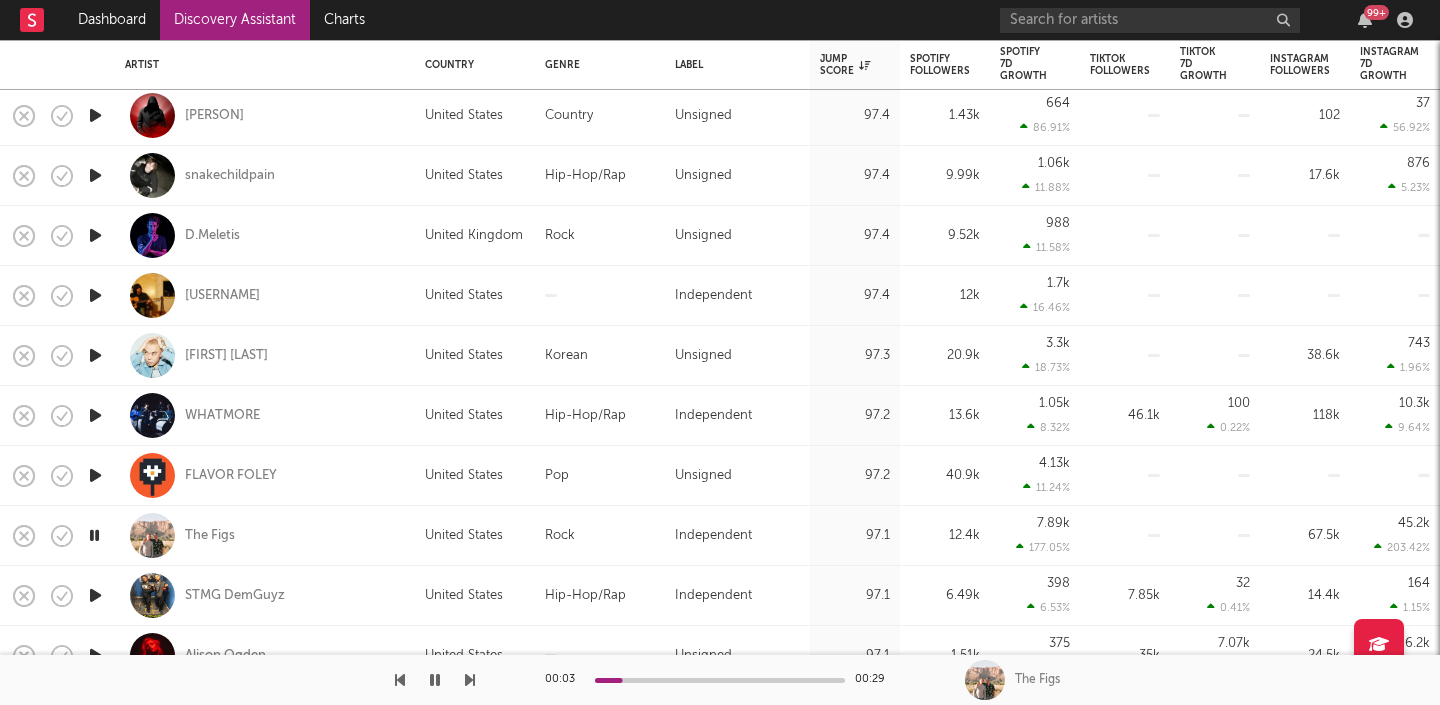 click at bounding box center [95, 295] 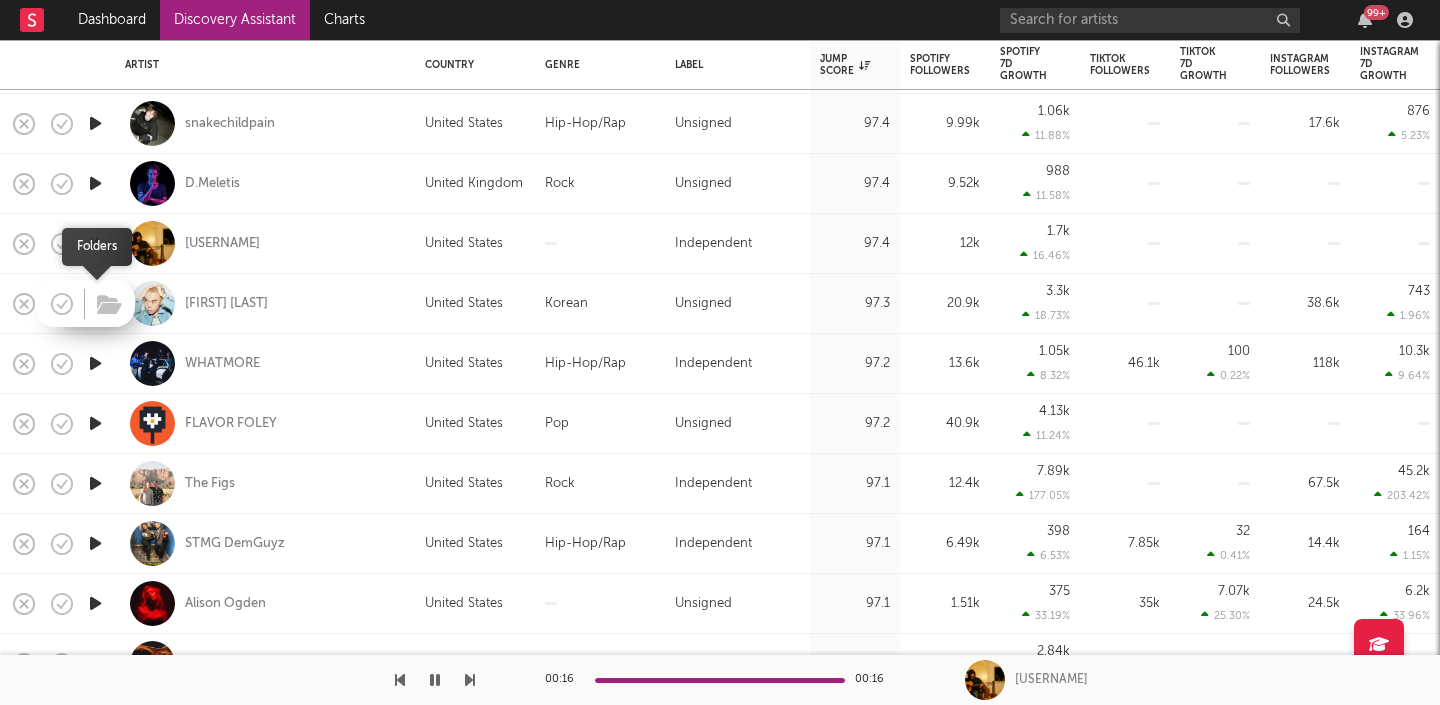 click at bounding box center [107, 303] 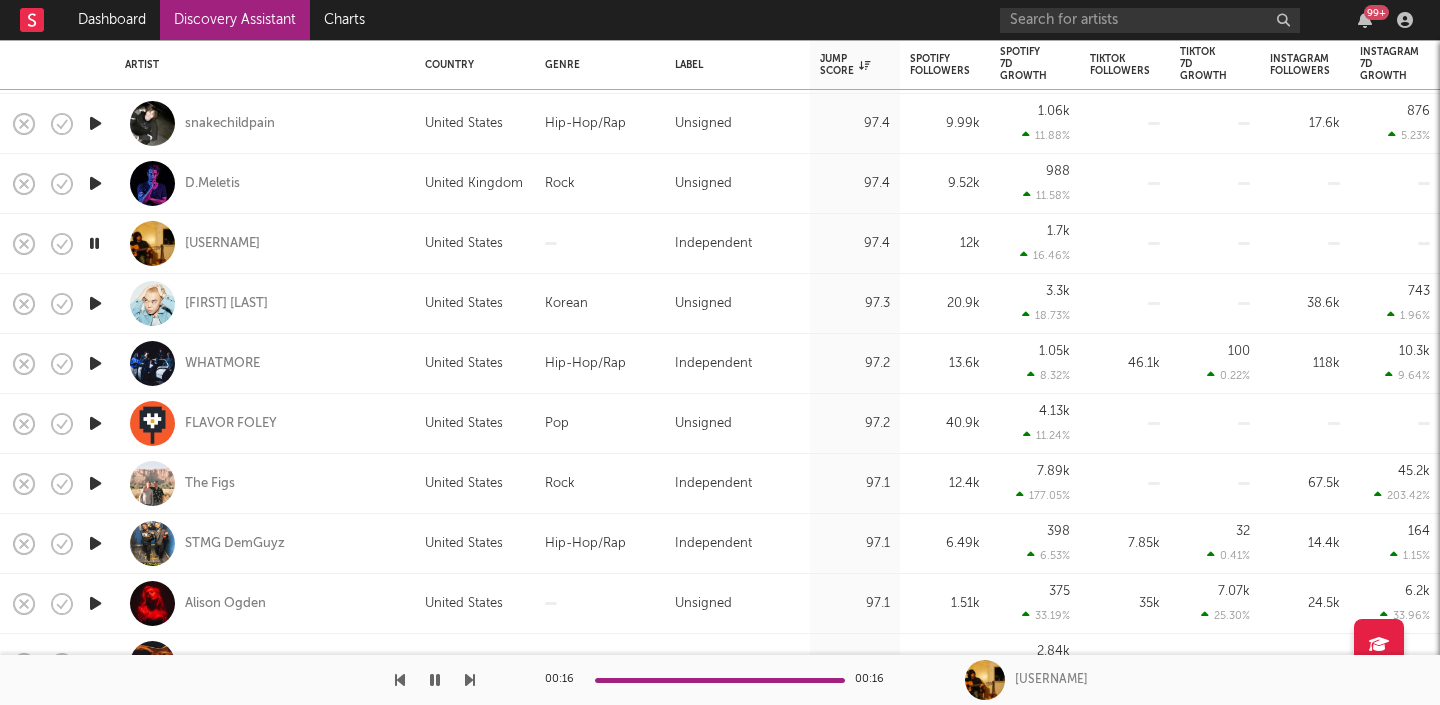 click at bounding box center [95, 363] 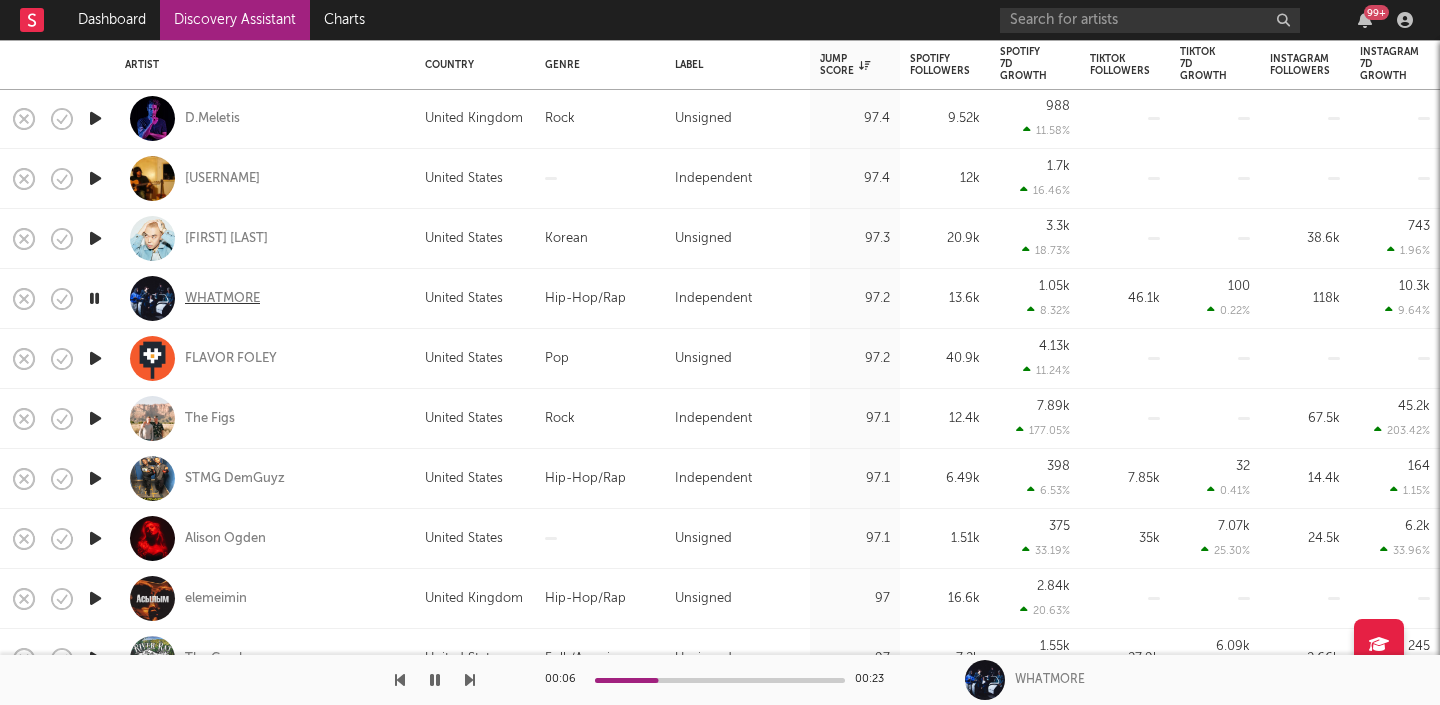 click on "WHATMORE" at bounding box center [222, 299] 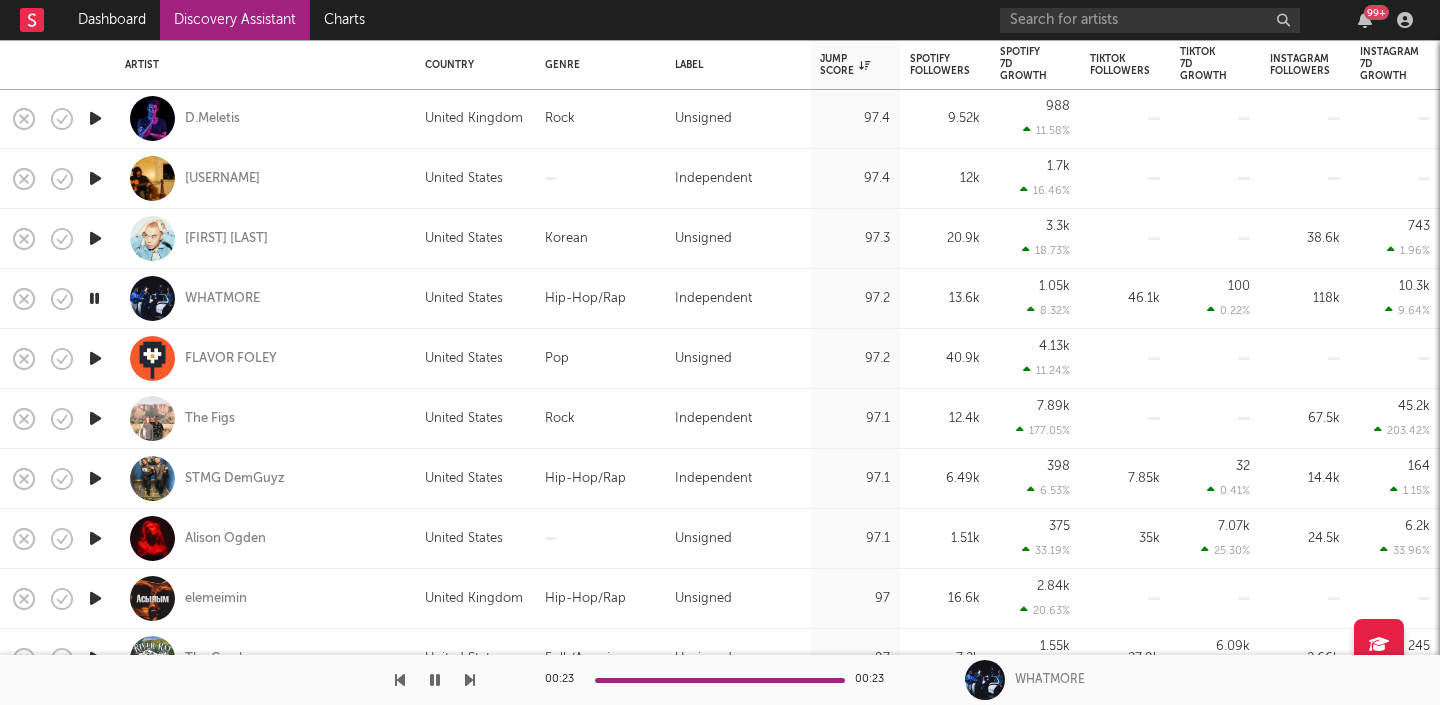 click at bounding box center (95, 358) 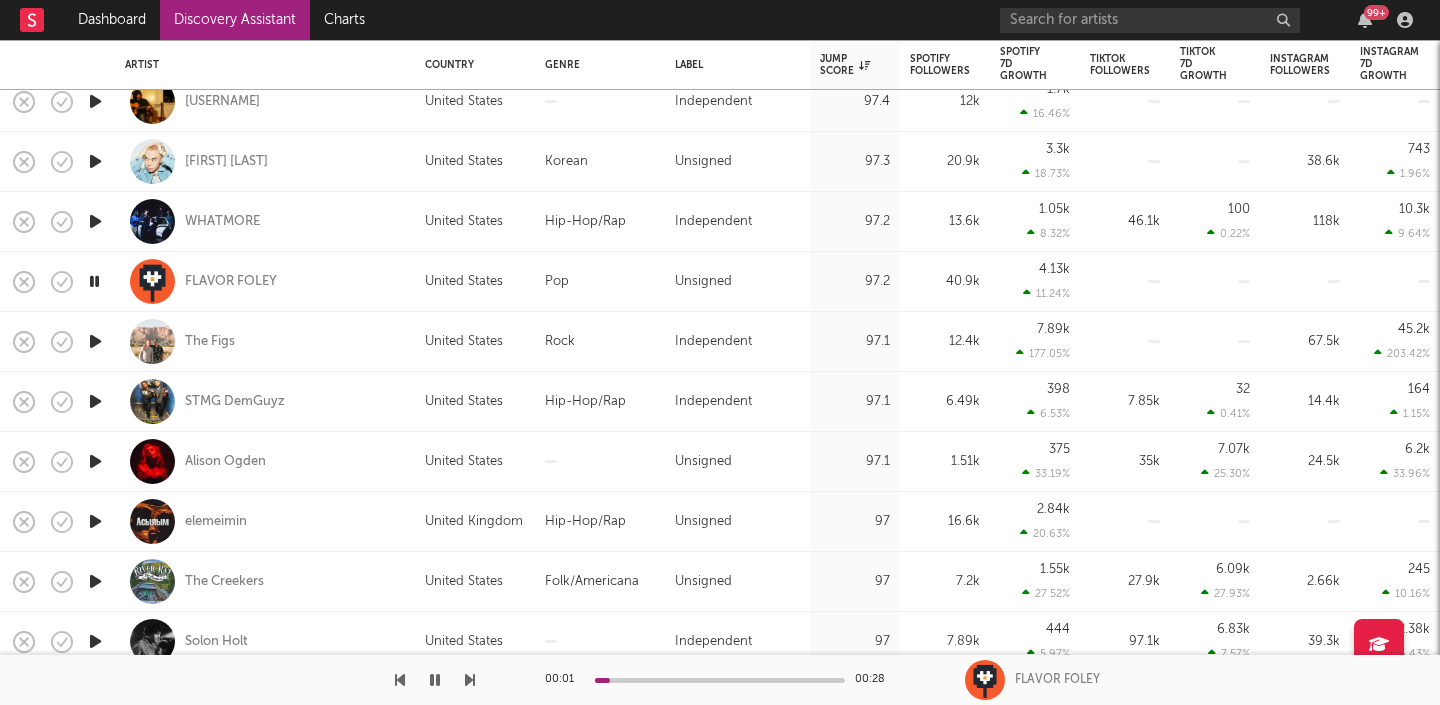 click at bounding box center [95, 342] 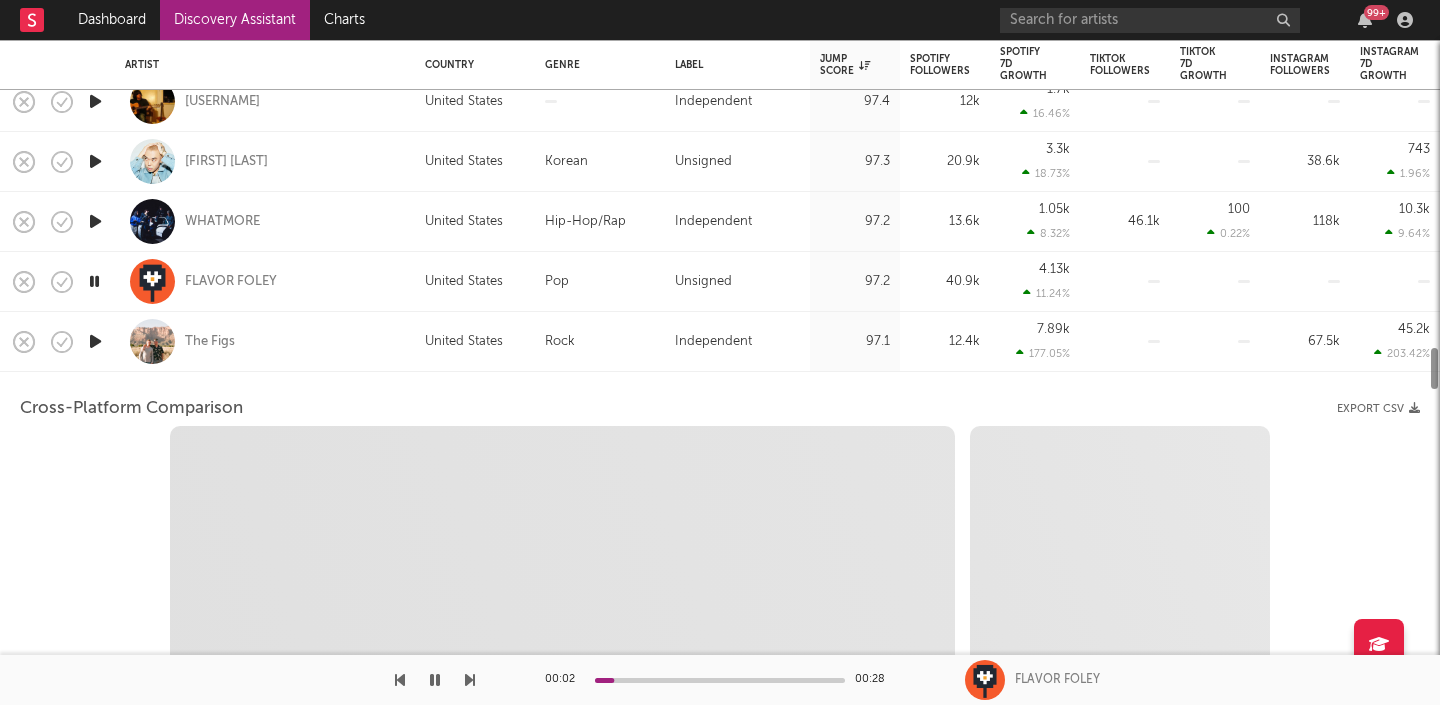 select on "6m" 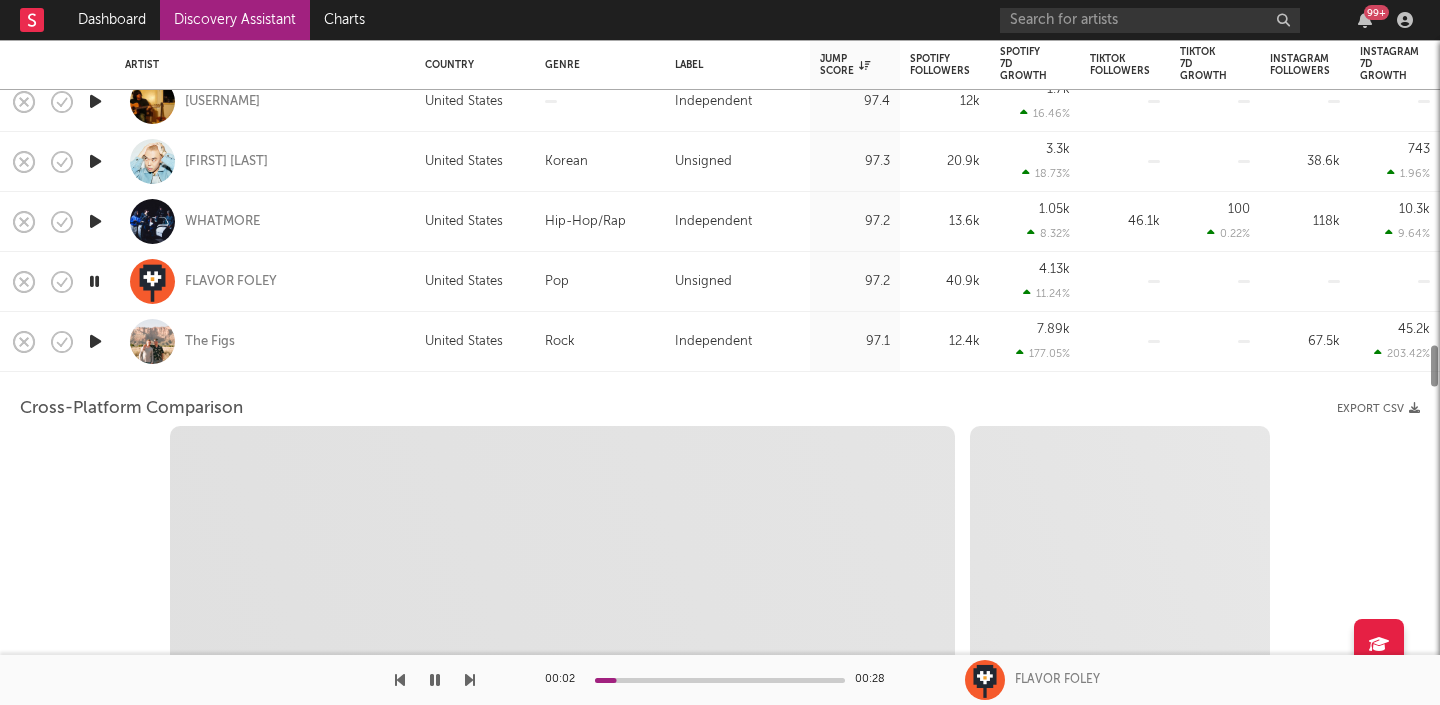 click at bounding box center (95, 341) 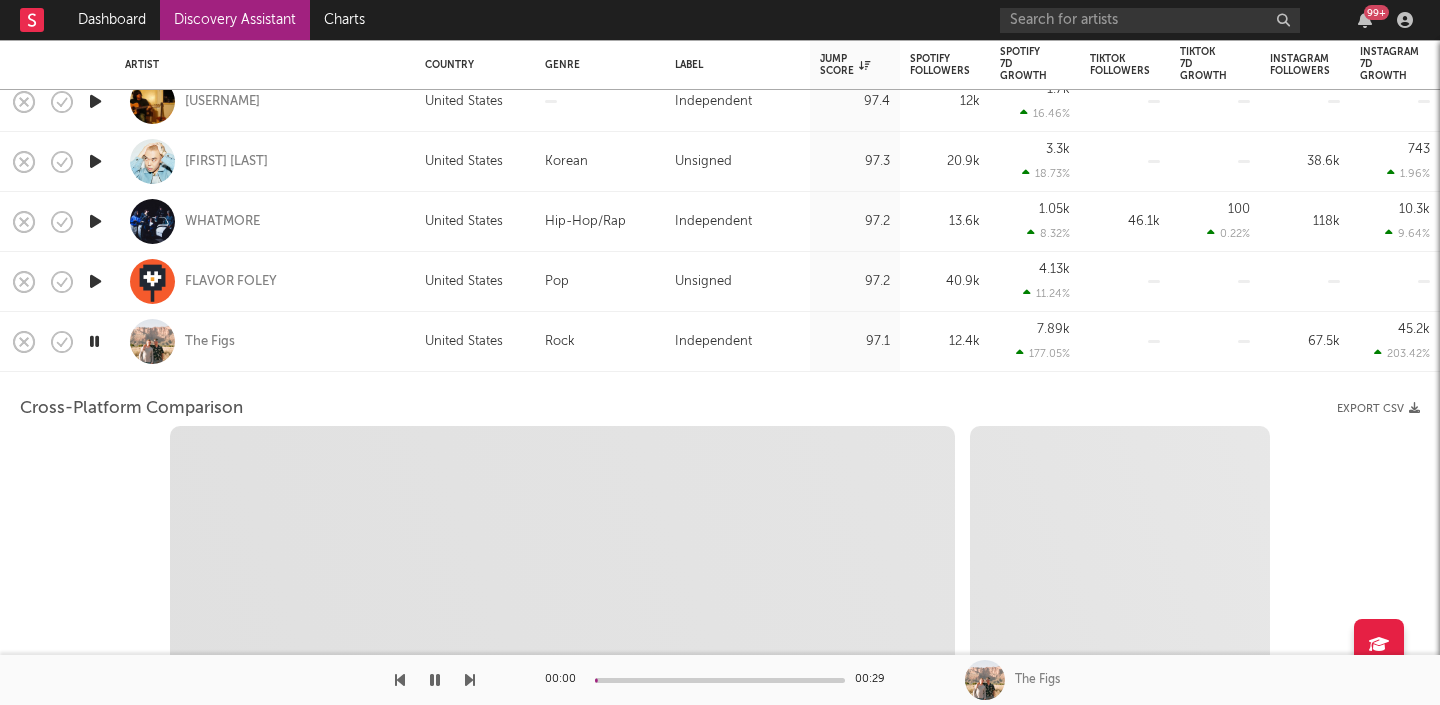 click at bounding box center [95, 342] 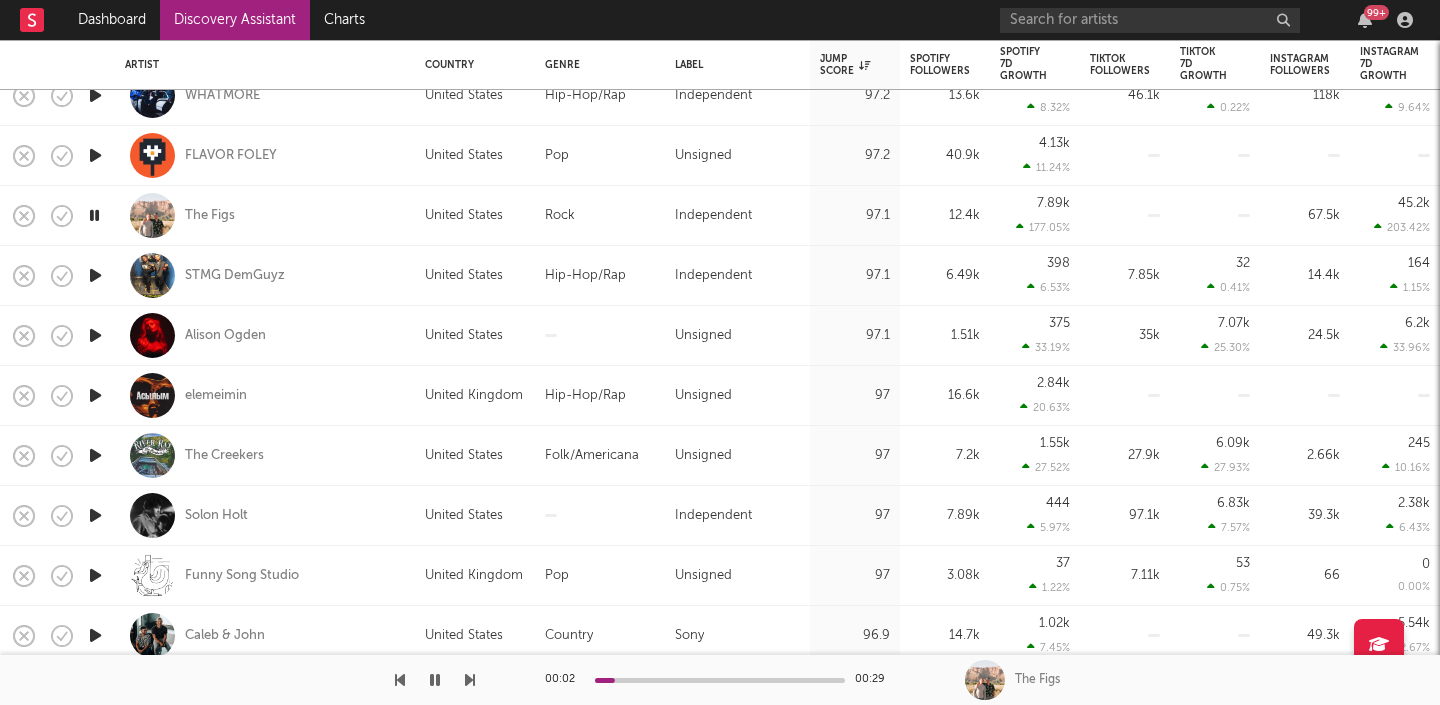 click at bounding box center (95, 275) 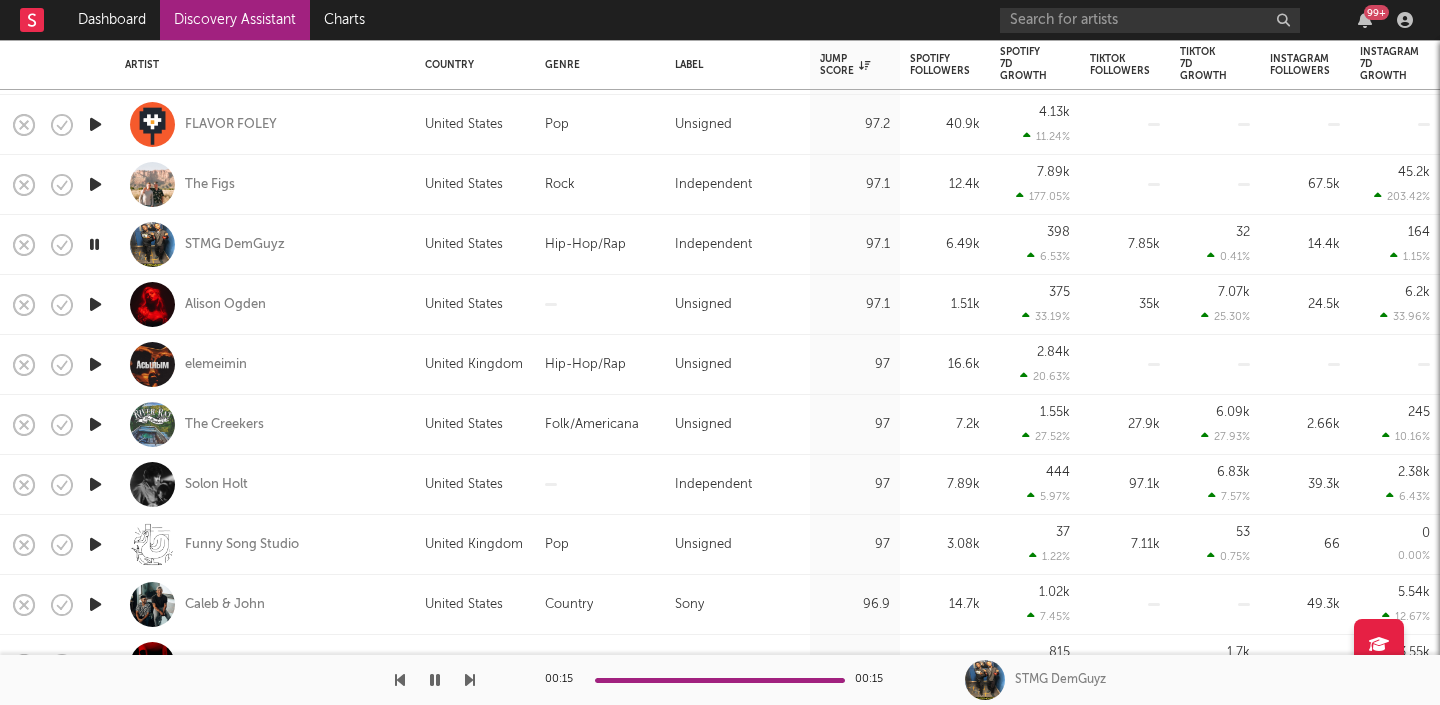 click at bounding box center [95, 304] 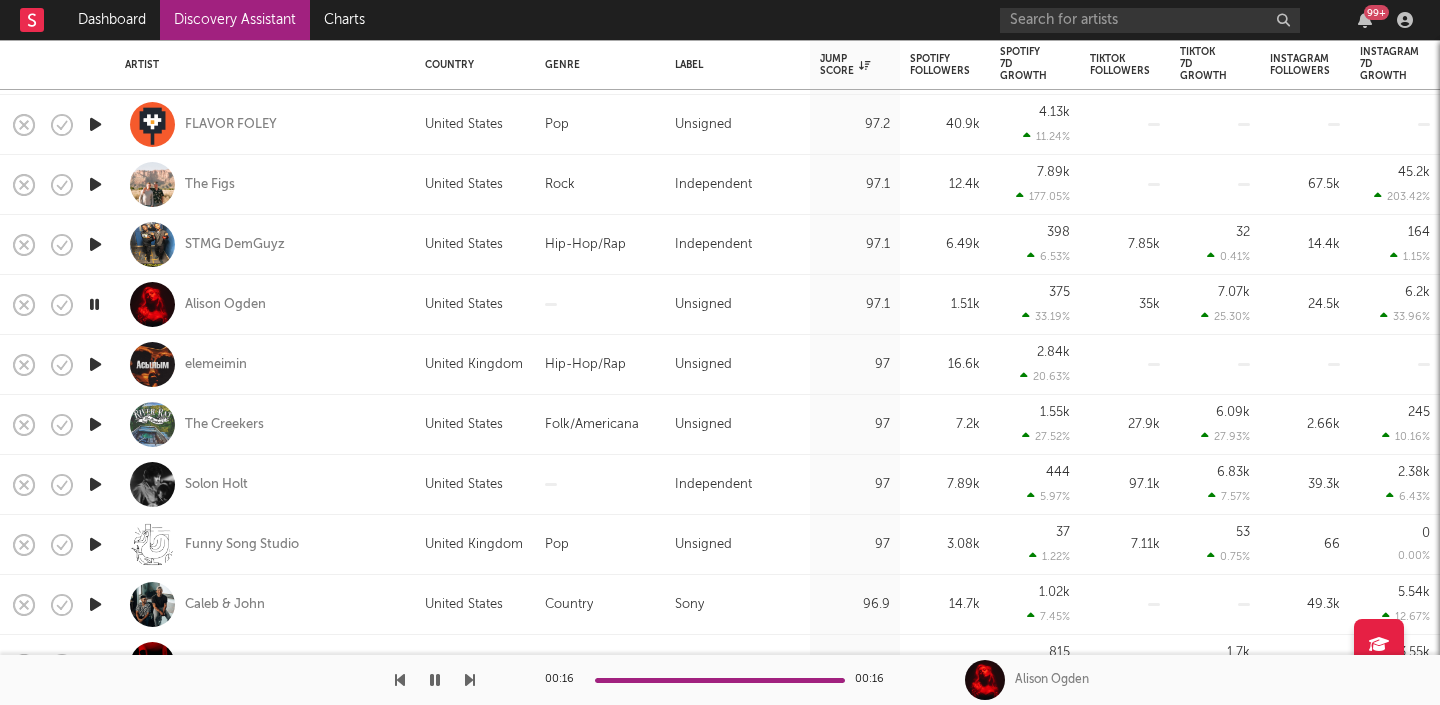 click on "Alison Ogden" at bounding box center (265, 304) 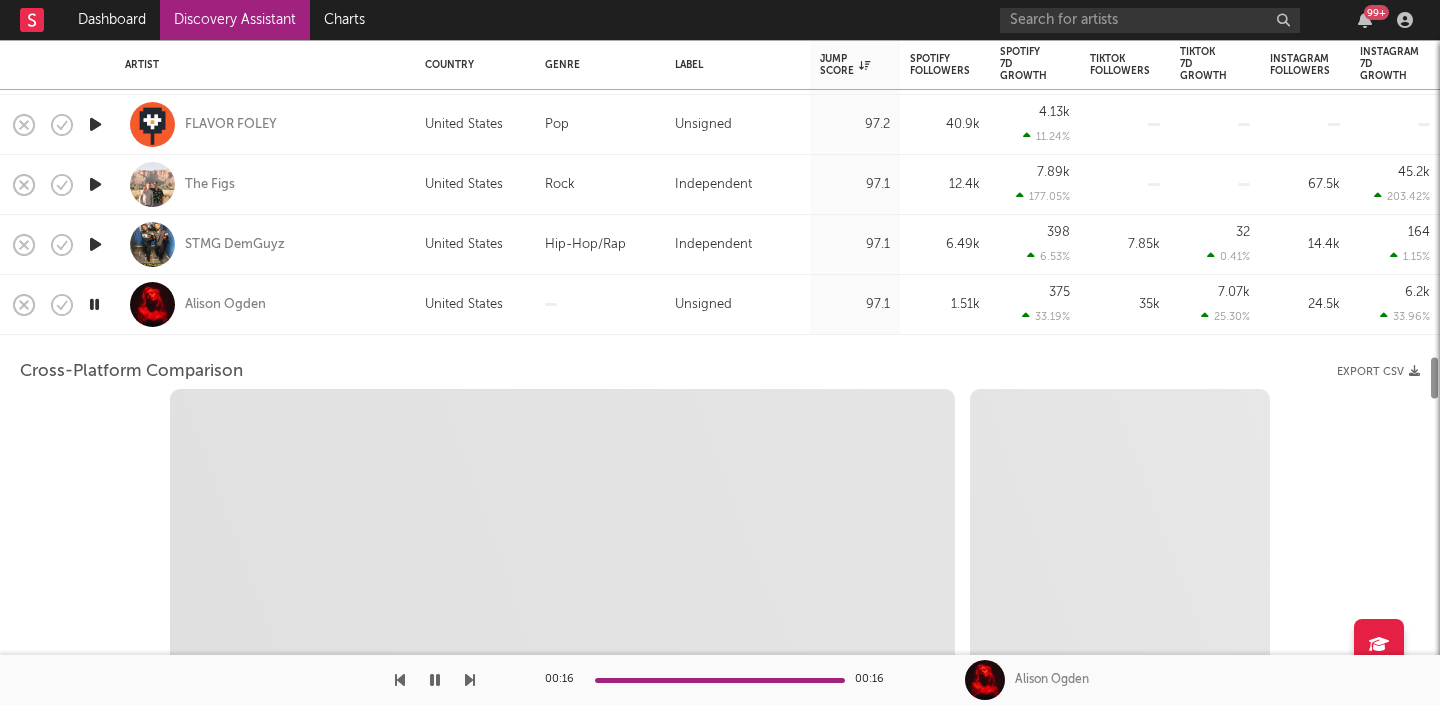 select on "1w" 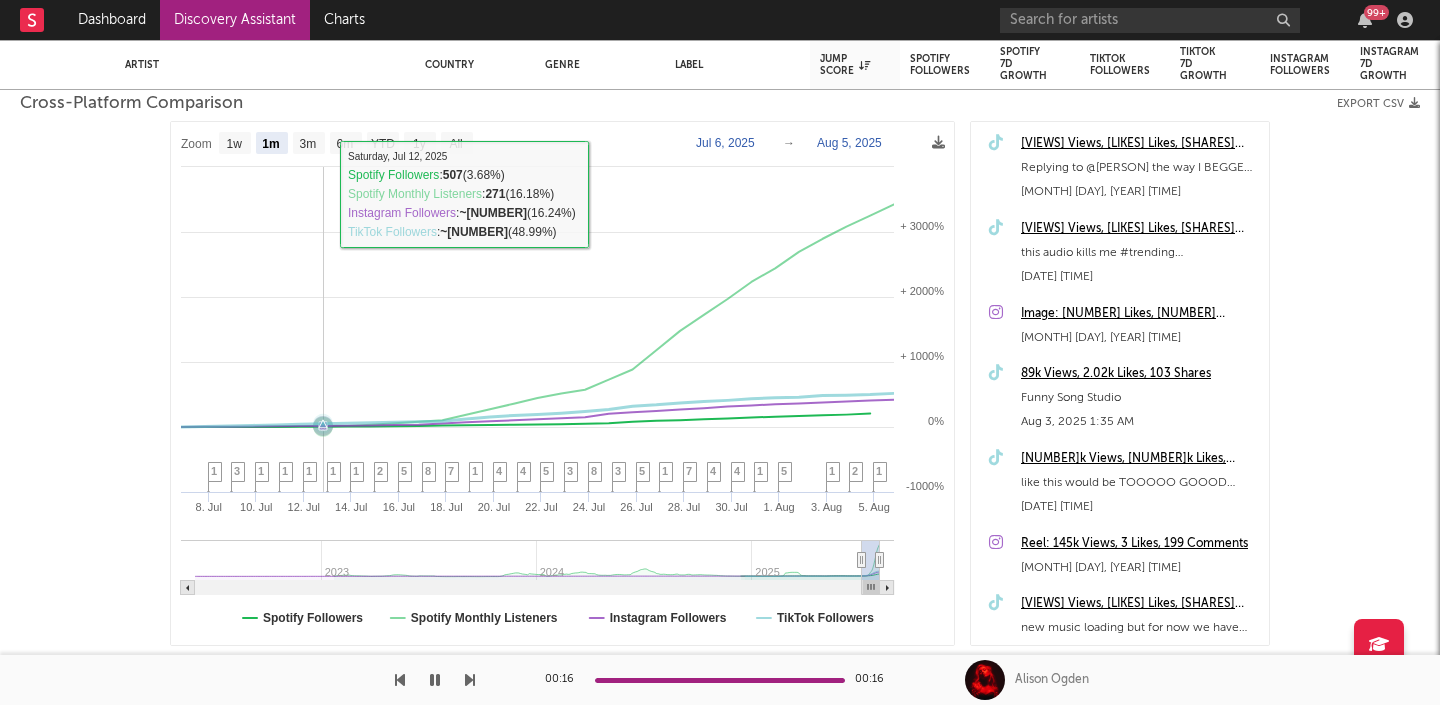 click 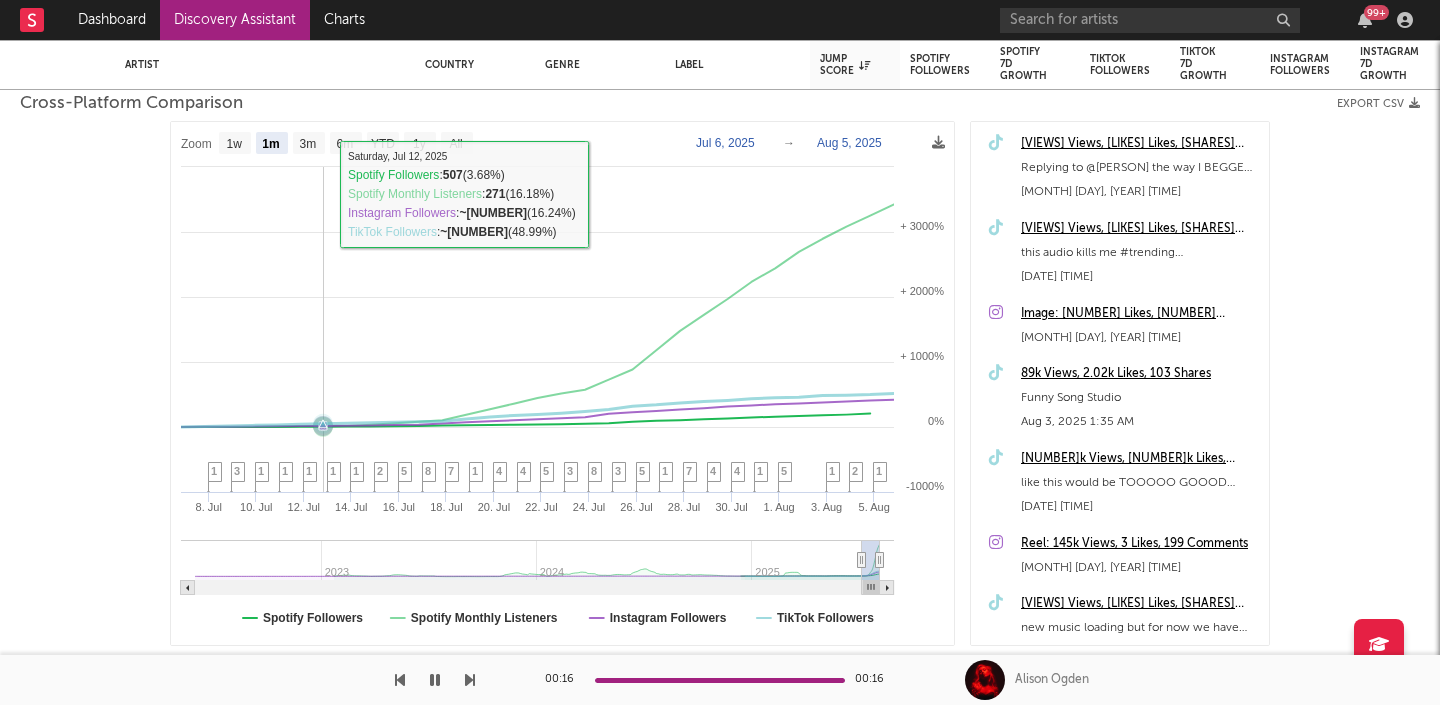 click 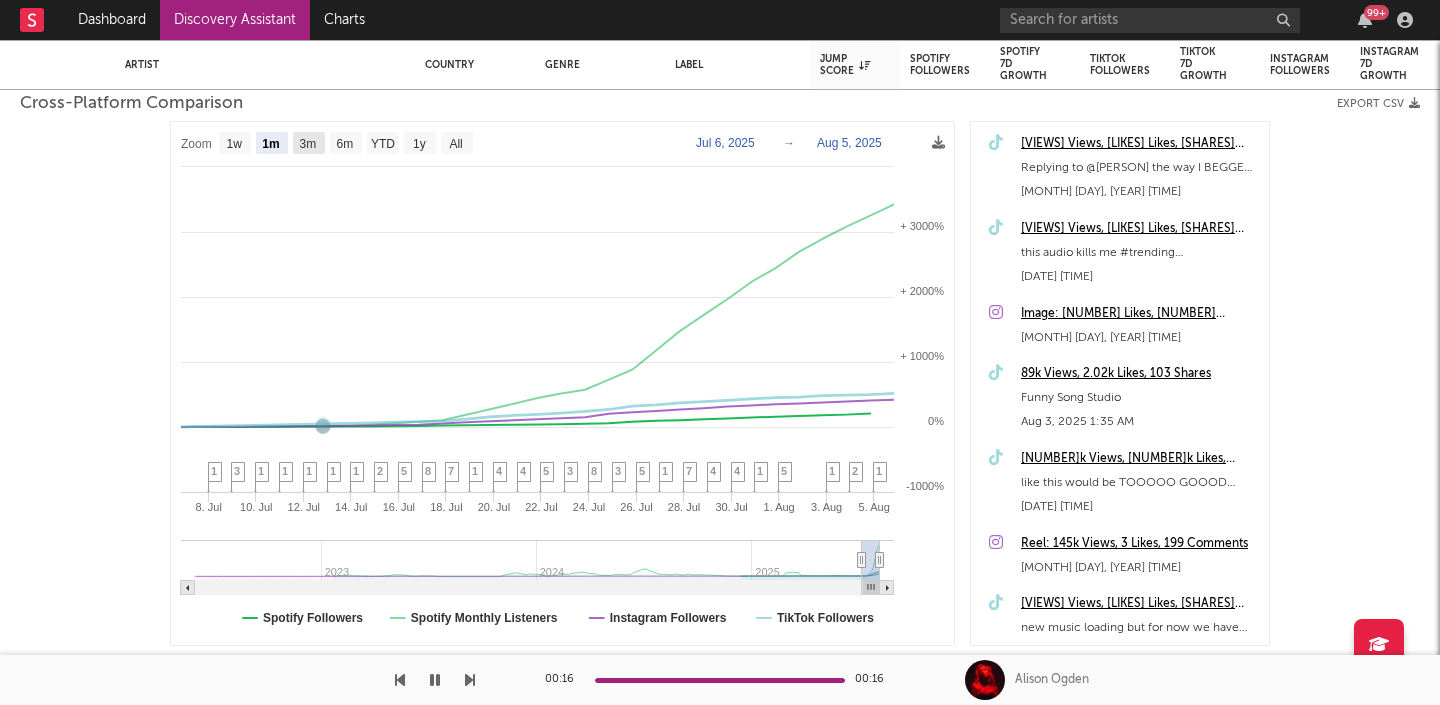 click on "3m" 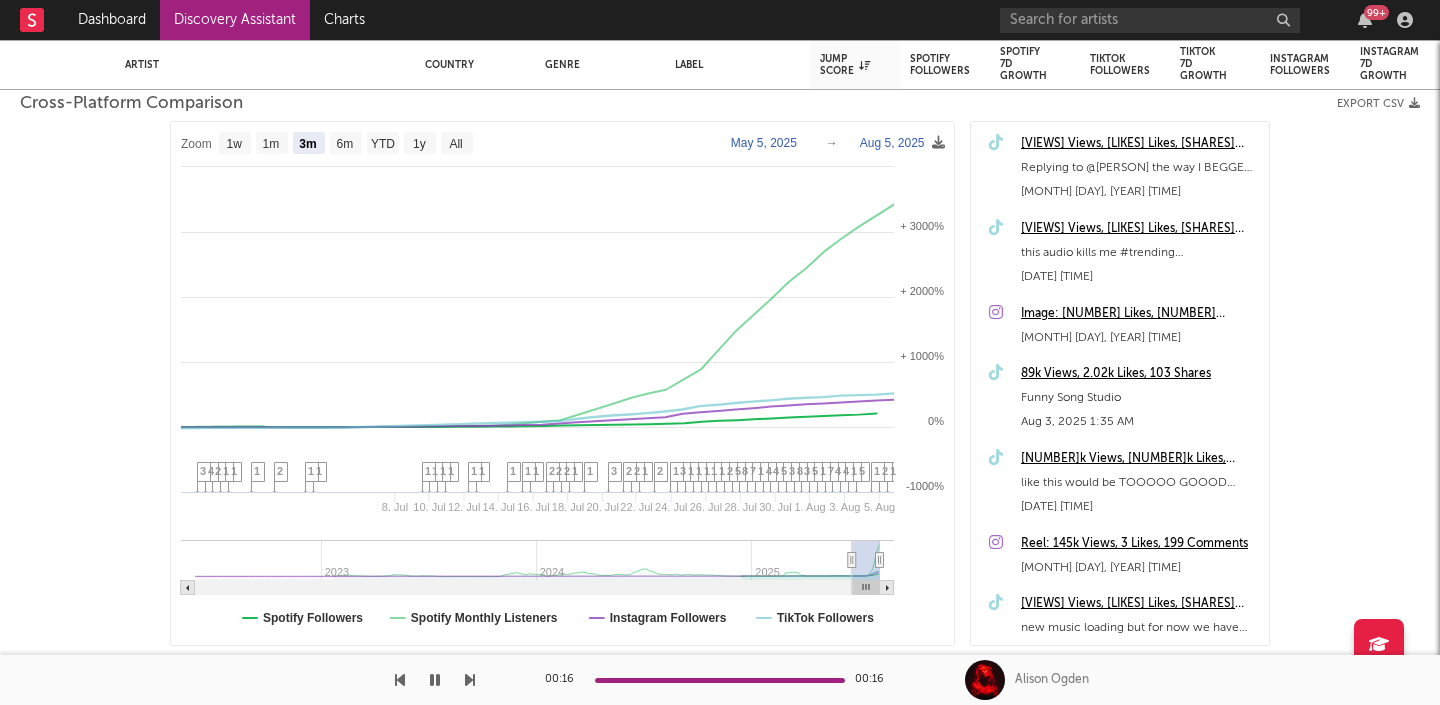 select on "3m" 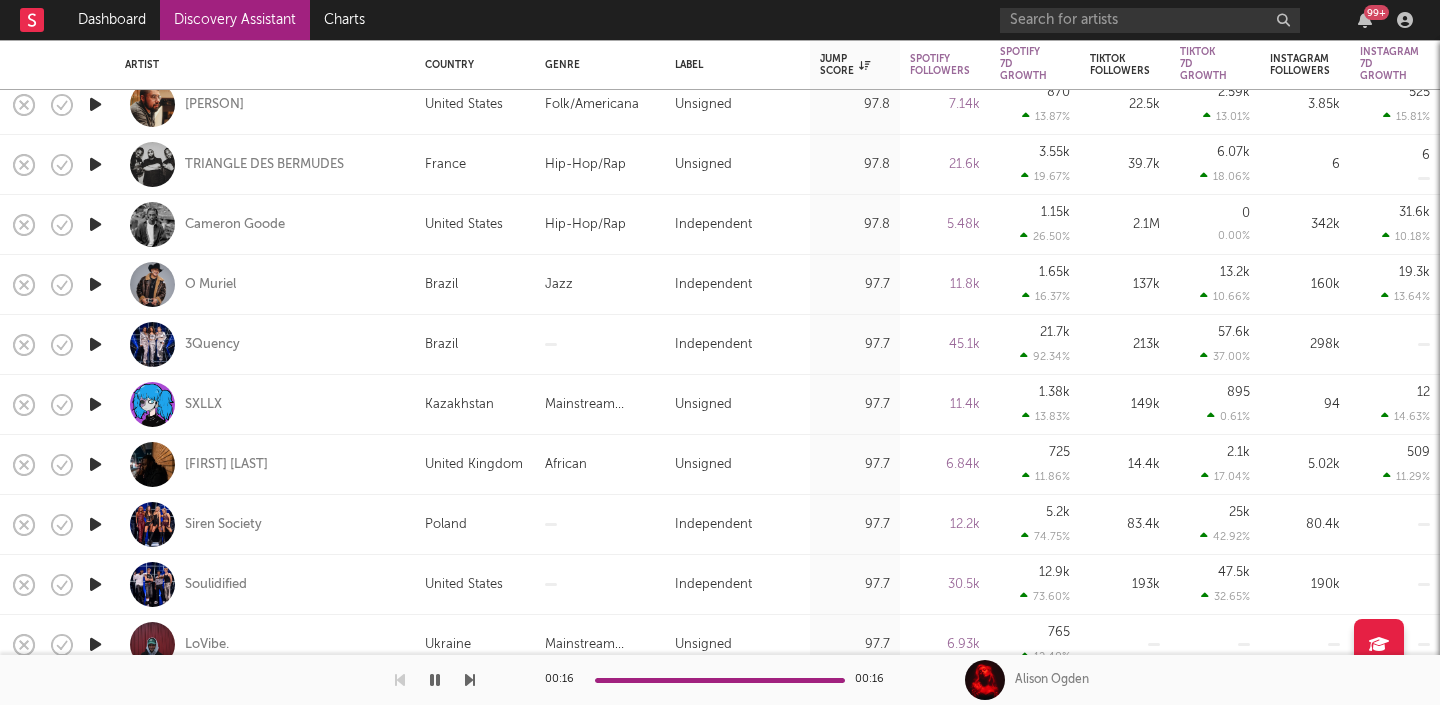 click at bounding box center (95, 164) 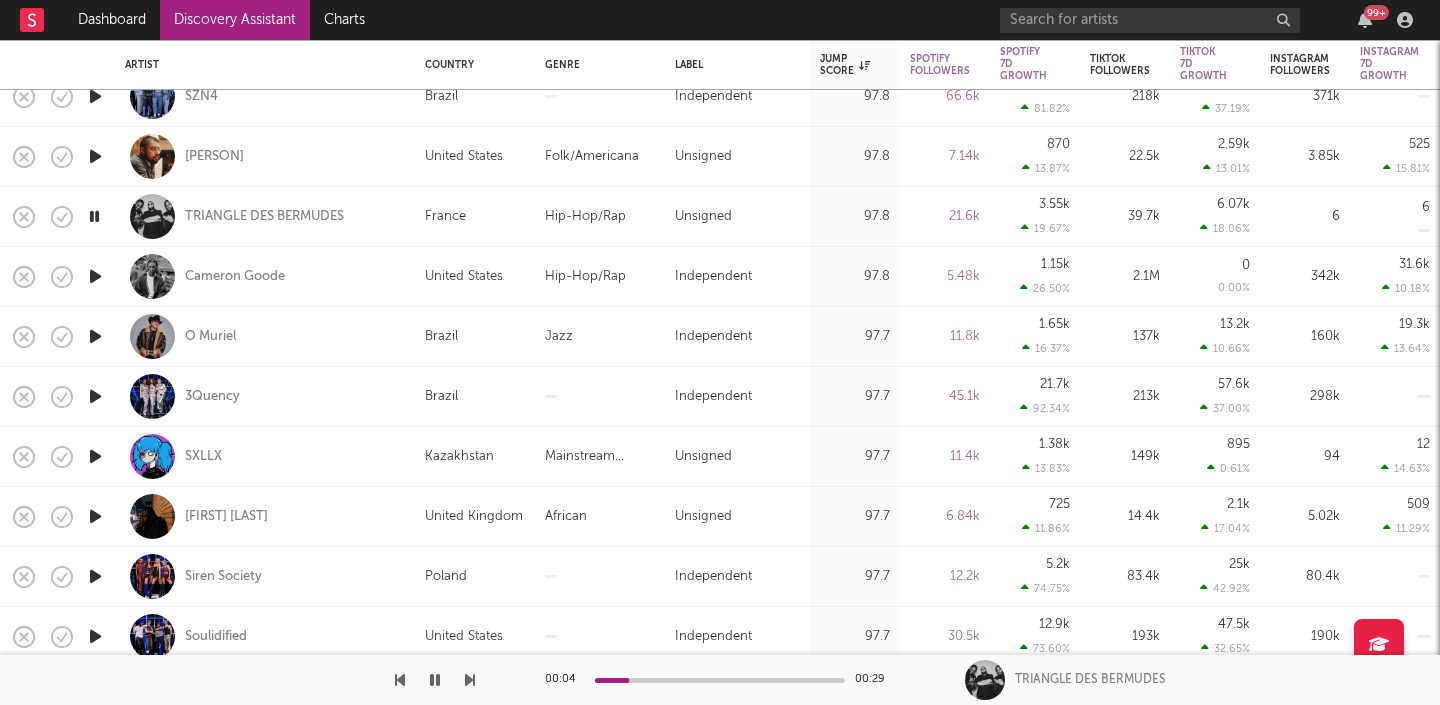 click at bounding box center [95, 276] 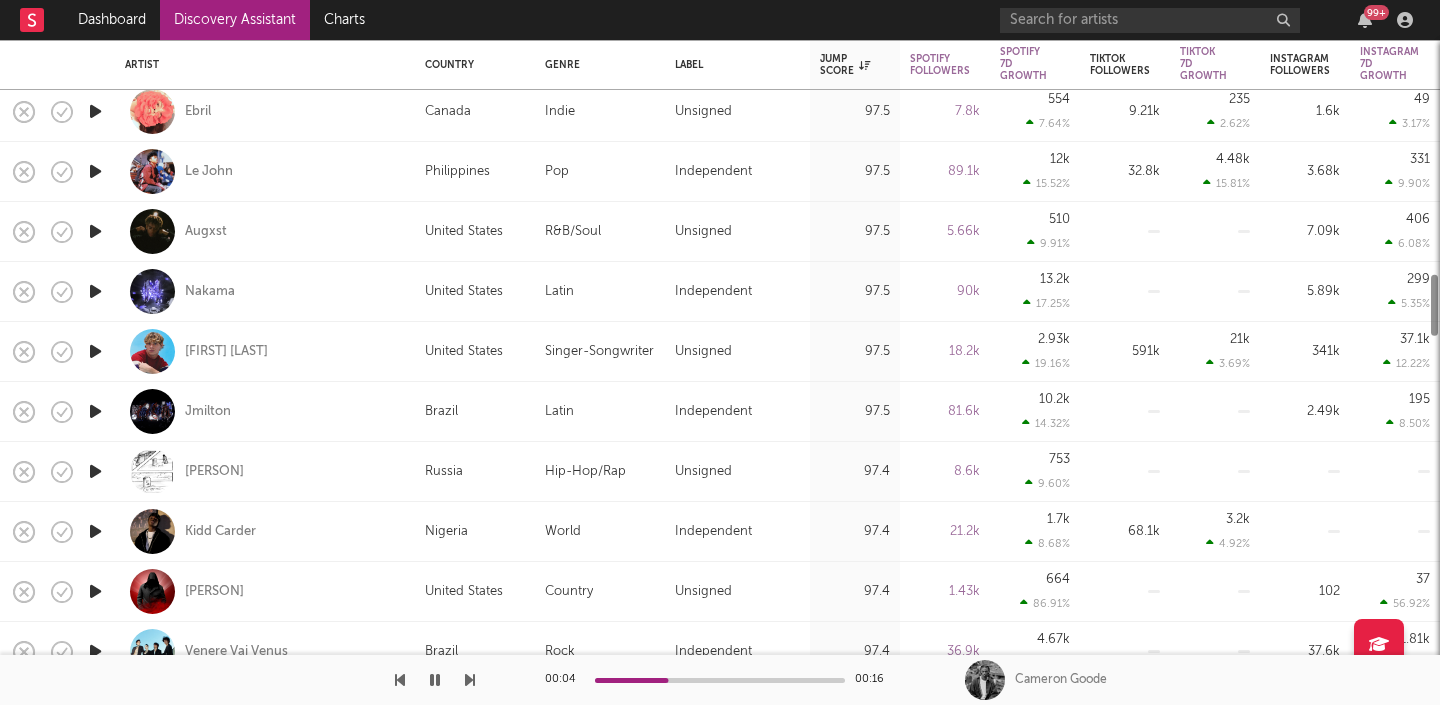click at bounding box center (95, 291) 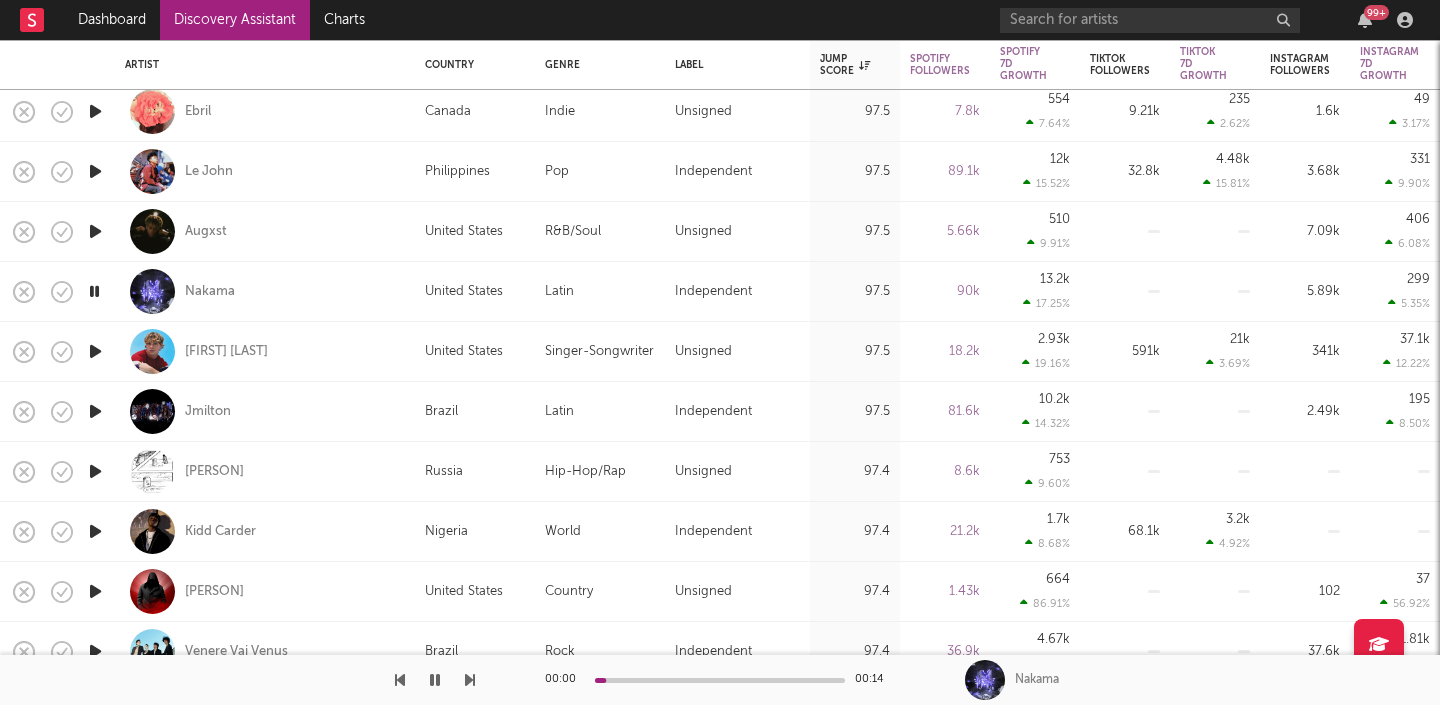 click at bounding box center (95, 231) 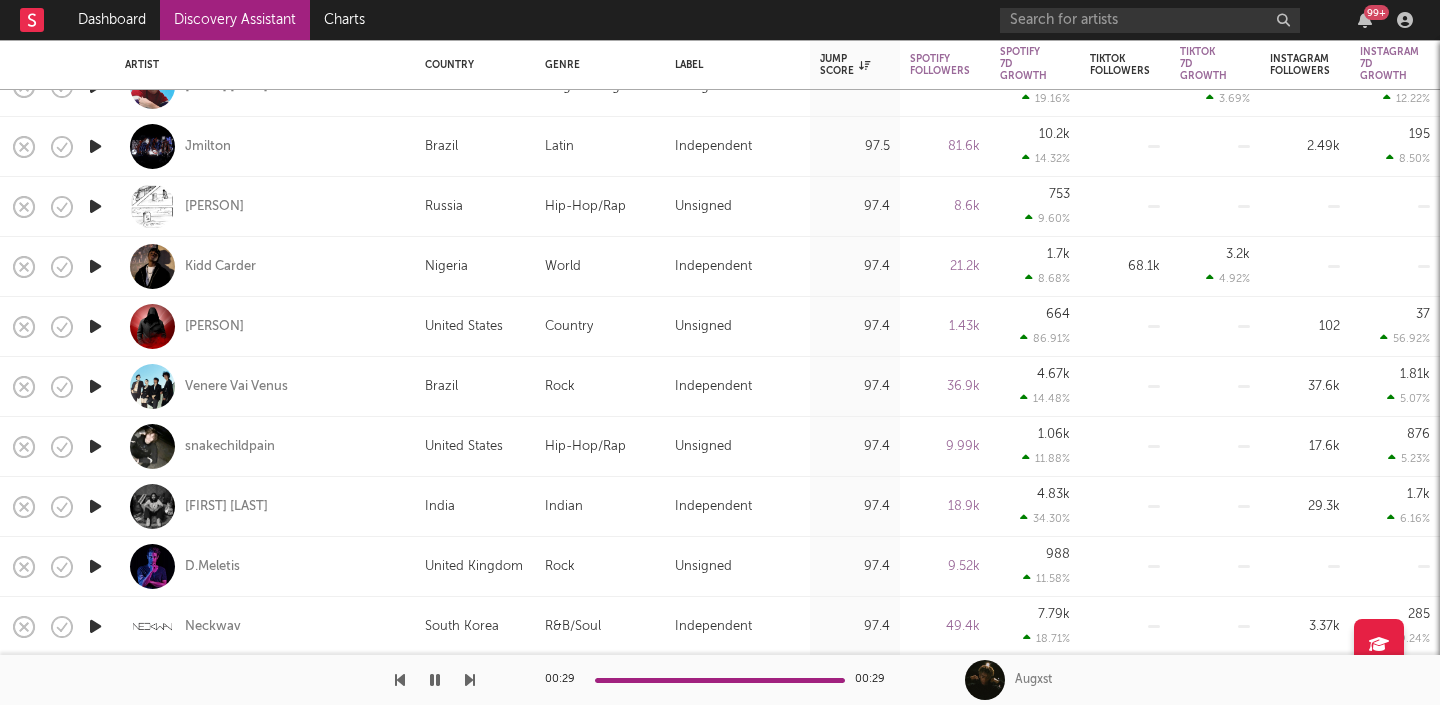 click at bounding box center (95, 266) 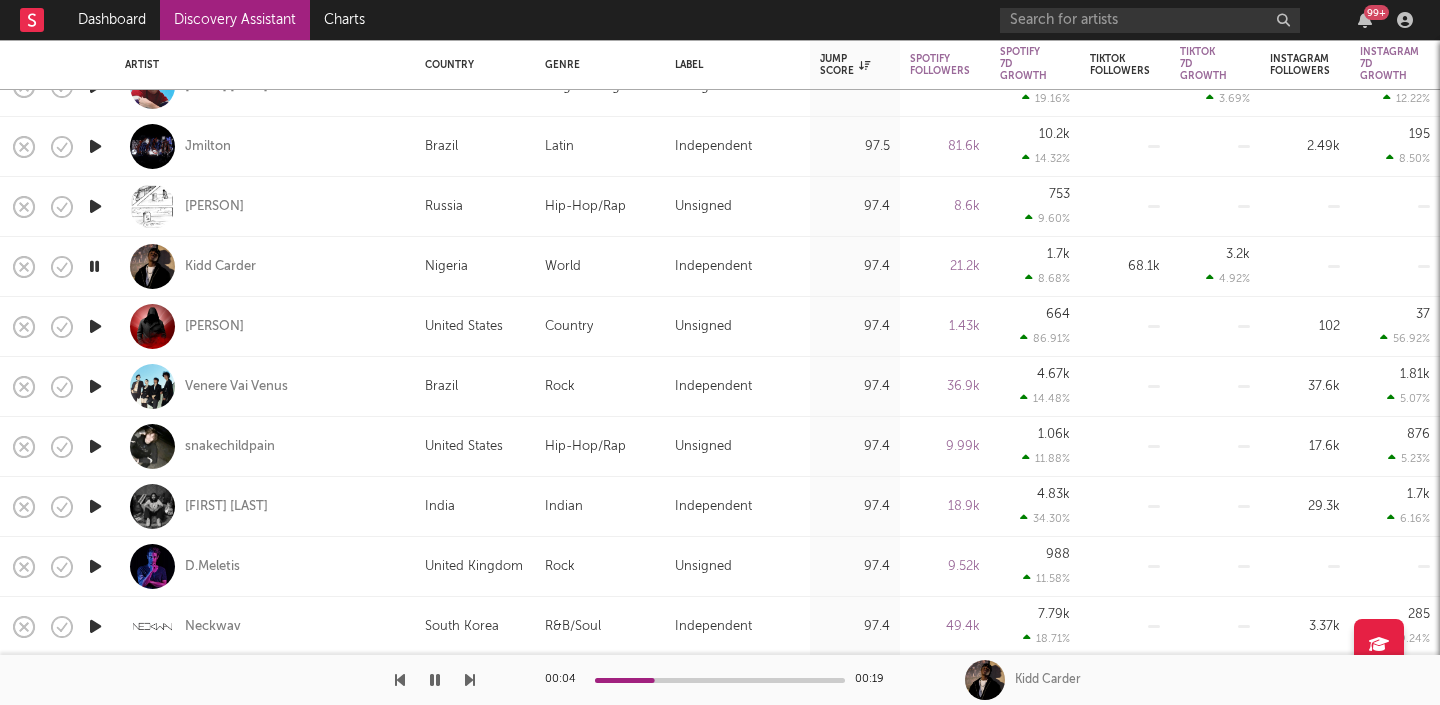 click at bounding box center (95, 326) 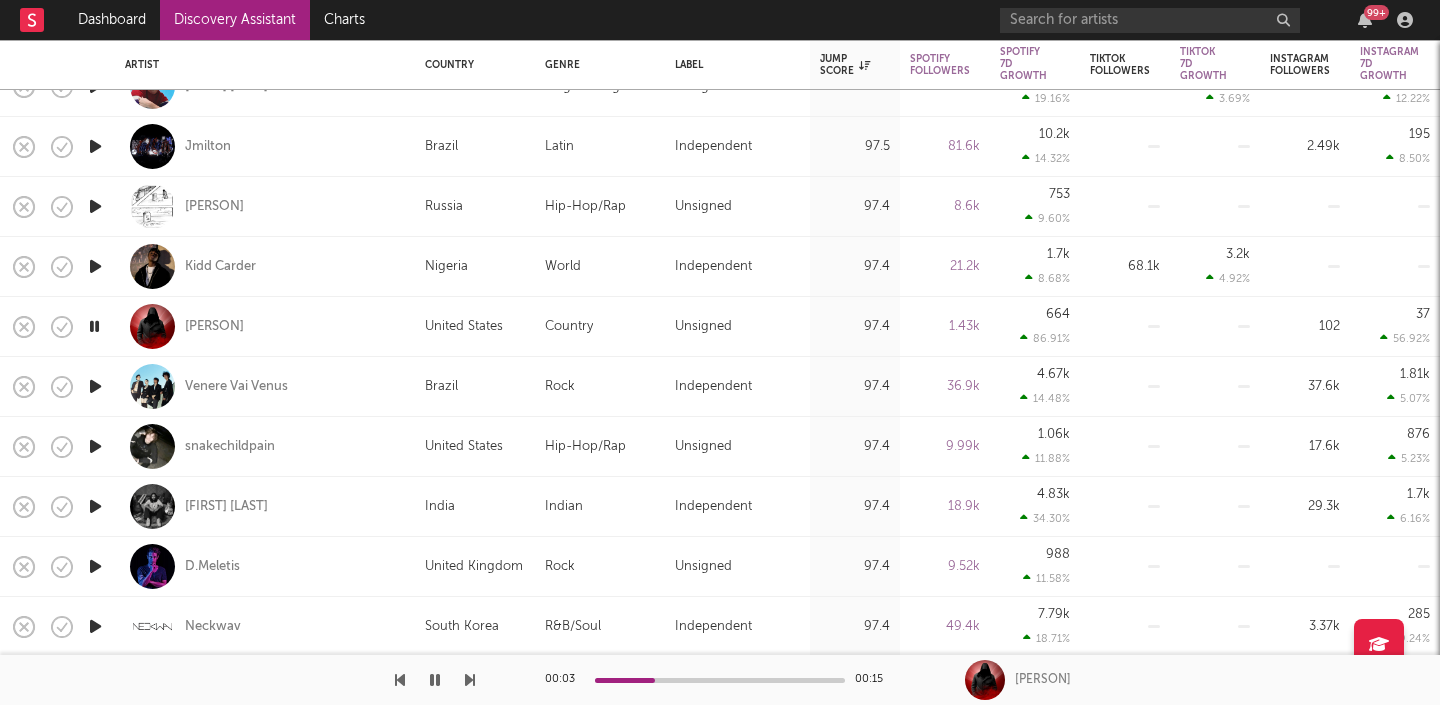 click at bounding box center (95, 386) 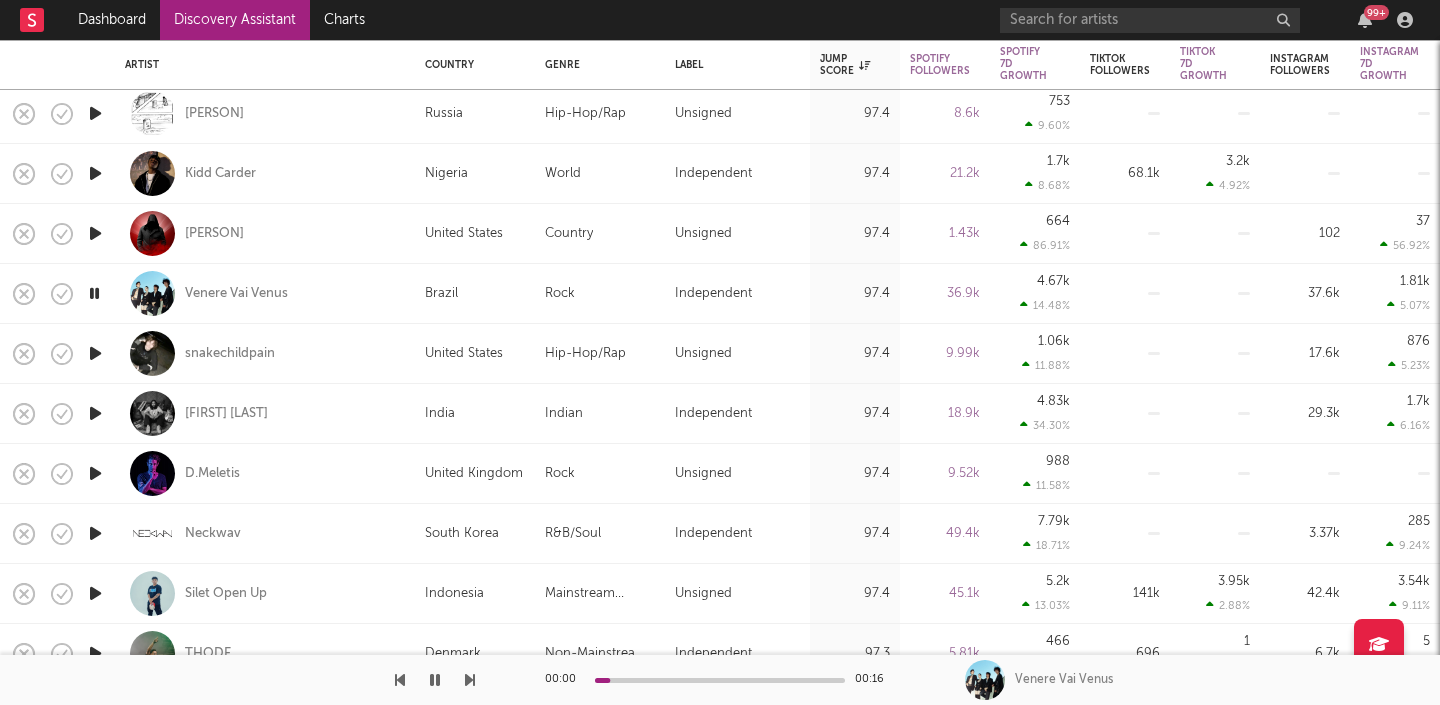 click at bounding box center (95, 354) 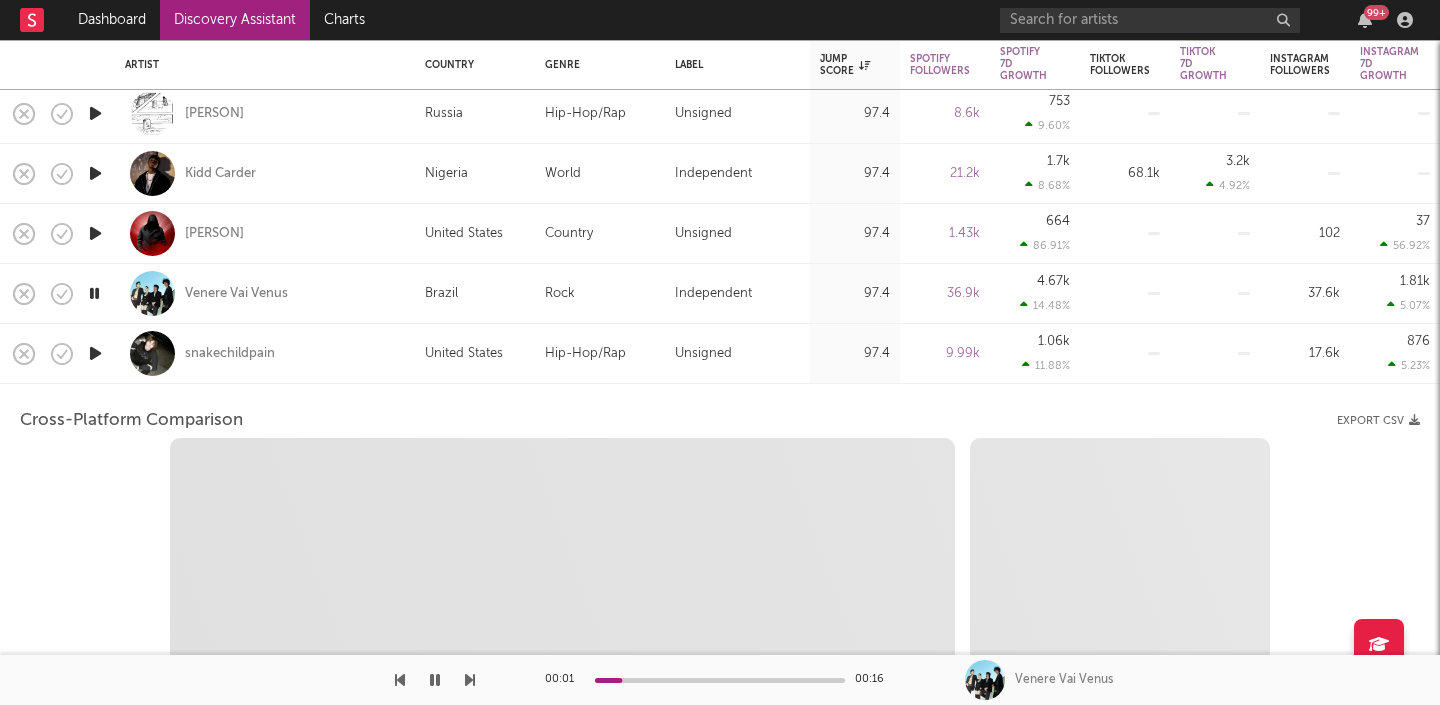 select on "1w" 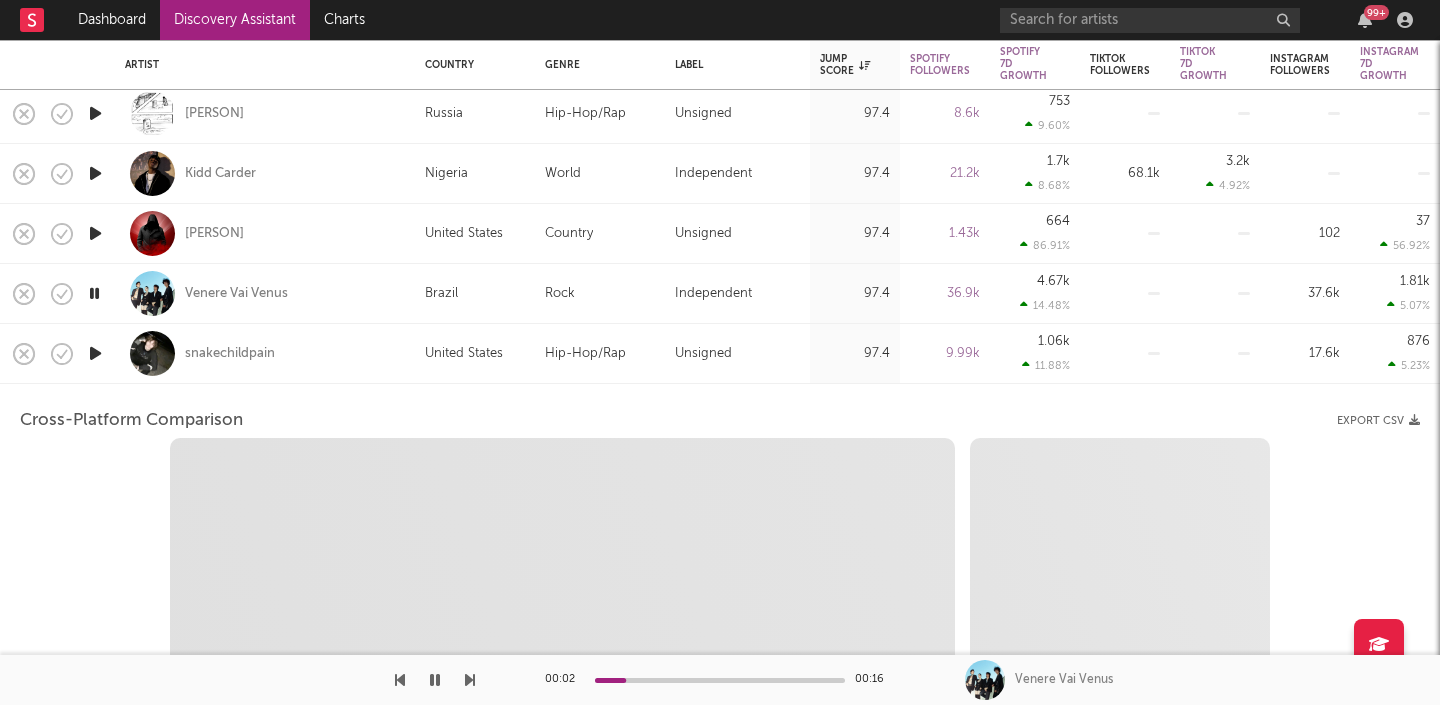 click on "[ARTIST] [COUNTRY] [GENRE] Unsigned 97.5 [NUMBER] [NUMBER] [PERCENT] [NUMBER] [NUMBER] [PERCENT] [NUMBER] [NUMBER] [PERCENT] [NUMBER] [PERSON] [COUNTRY] [GENRE] Unsigned 97.5 [NUMBER] [NUMBER] [PERCENT] [NUMBER] [NUMBER] [PERCENT] [NUMBER] [NUMBER] [PERCENT] [NUMBER] [PERSON] [COUNTRY] [GENRE] Unsigned 97.5 [NUMBER] [NUMBER] [PERCENT] [NUMBER] [NUMBER] [PERCENT] [NUMBER] [NUMBER] [PERCENT] [PERSON] [COUNTRY] [GENRE] Unsigned 97.4 [NUMBER] [NUMBER] [PERCENT] [NUMBER] [NUMBER] [PERCENT] [NUMBER] [PERSON] [COUNTRY] [GENRE] Unsigned 97.4 [NUMBER] [NUMBER] [PERCENT] [NUMBER] [NUMBER] [PERCENT] [NUMBER] [PERSON] [COUNTRY] [GENRE] Unsigned 97.4 [NUMBER] [NUMBER] [PERCENT] [NUMBER] [NUMBER] [PERCENT] [NUMBER] [PERSON] [COUNTRY] [GENRE] Unsigned 97.4 [NUMBER] [NUMBER] [PERCENT] [NUMBER] [NUMBER] [PERCENT] [NUMBER] [NUMBER] [PERCENT] [NUMBER] [PERSON] [COUNTRY] [GENRE] Unsigned 97.4 [NUMBER] [NUMBER] [PERCENT] [NUMBER] [NUMBER] [PERCENT] [NUMBER] [NUMBER] [PERCENT] [NUMBER] [PERSON] [COUNTRY] [GENRE] Unsigned 97.4 [NUMBER] [NUMBER] [PERCENT] [NUMBER] [NUMBER] [PERCENT] [NUMBER] [NUMBER] [PERCENT] [NUMBER]" at bounding box center (945, 1579) 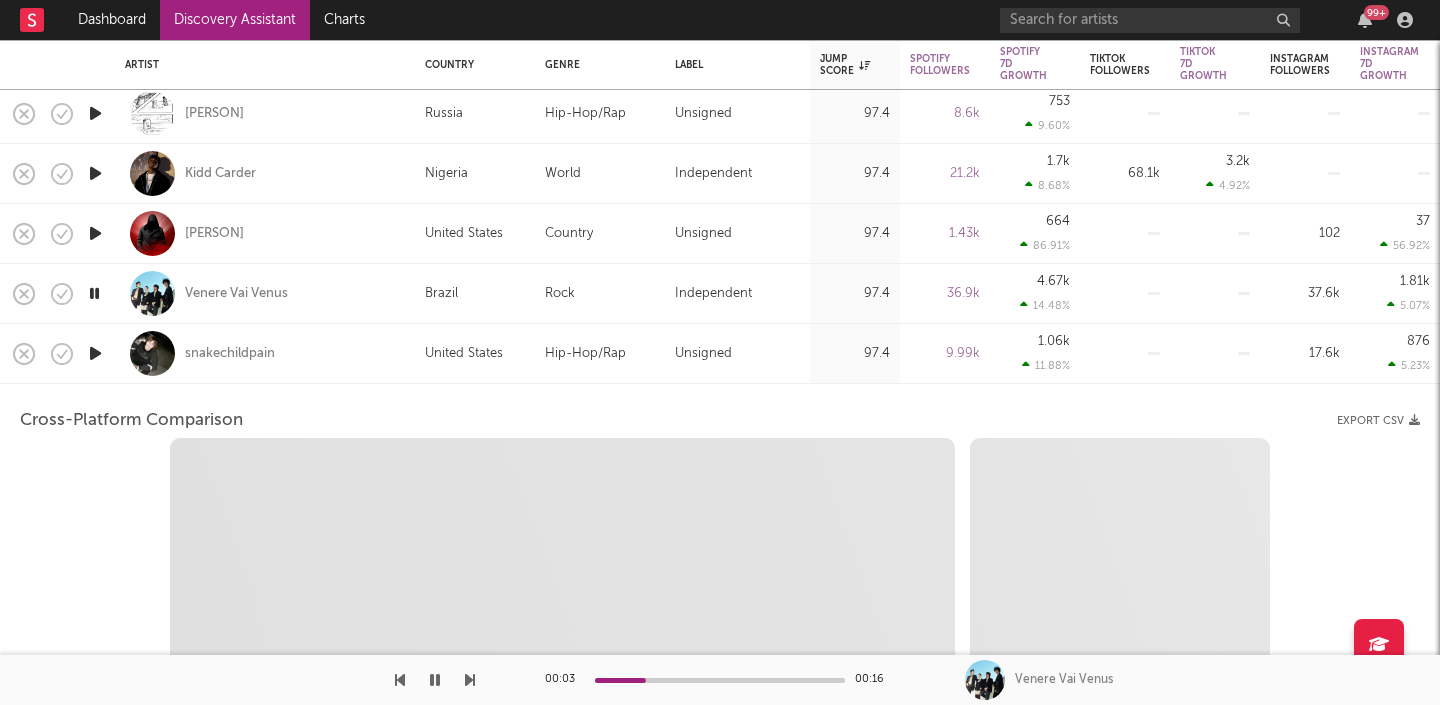 click on "snakechildpain" at bounding box center [265, 353] 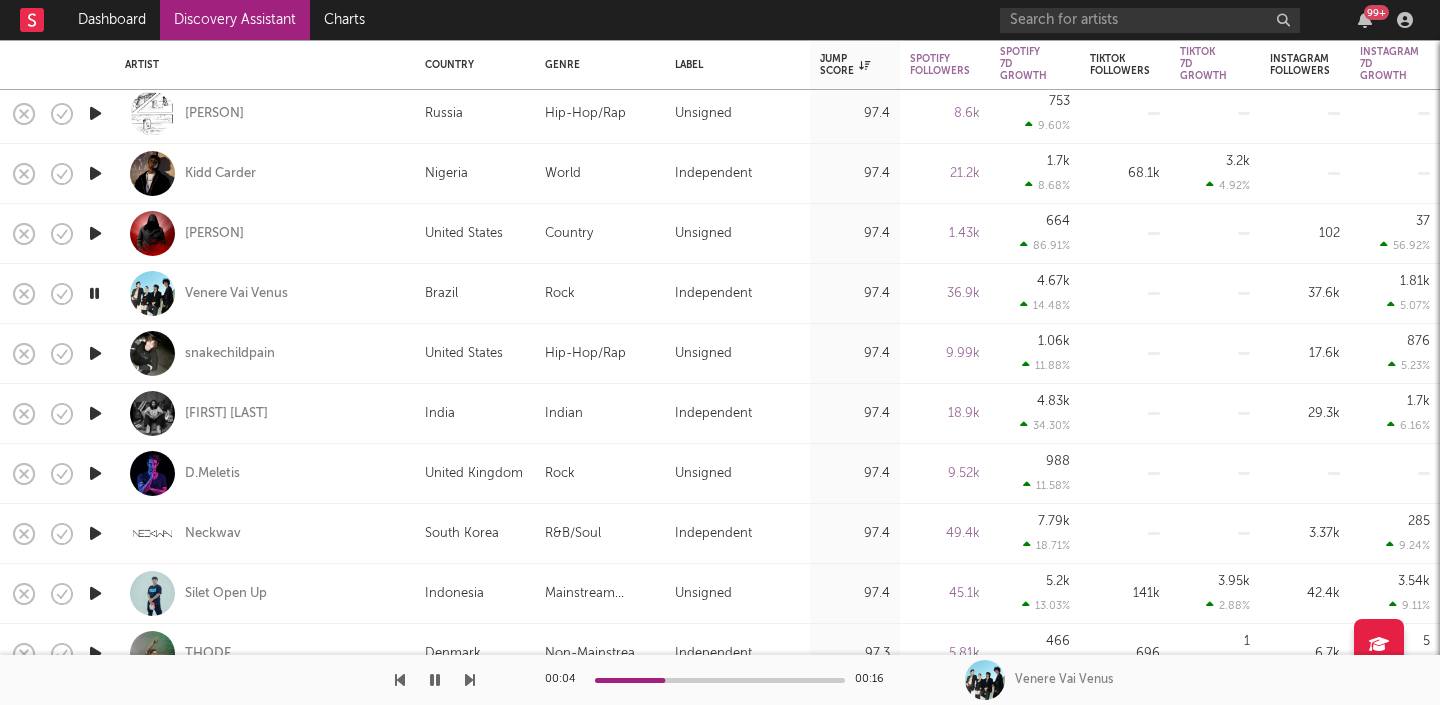 click at bounding box center (95, 413) 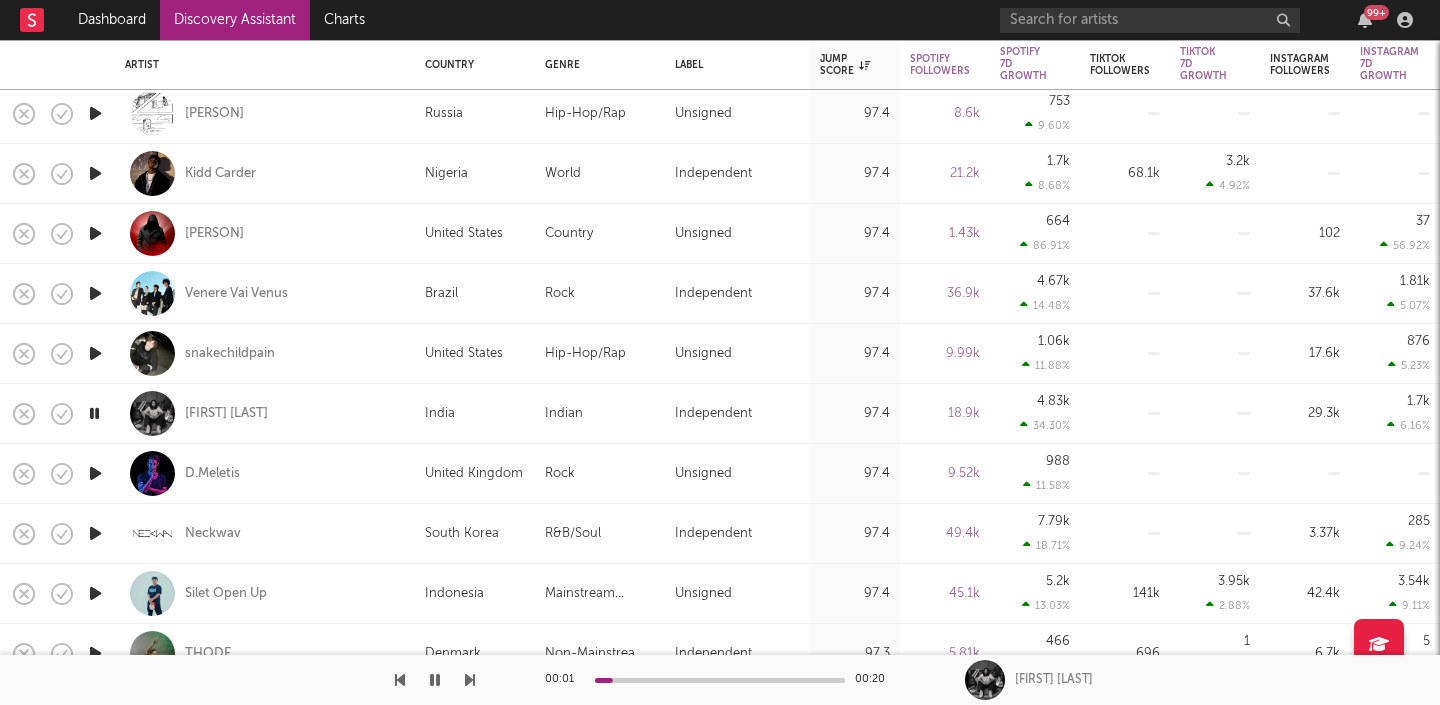 click at bounding box center [95, 473] 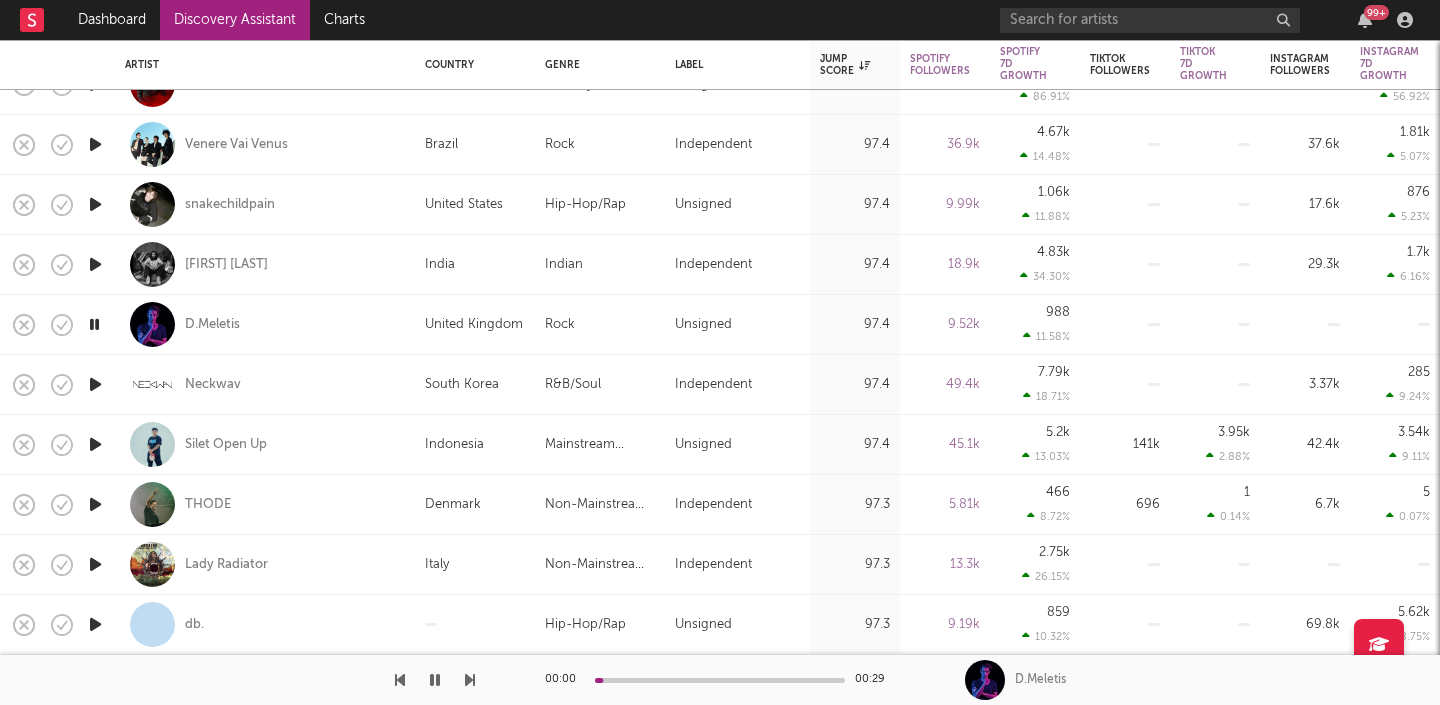 click at bounding box center (95, 384) 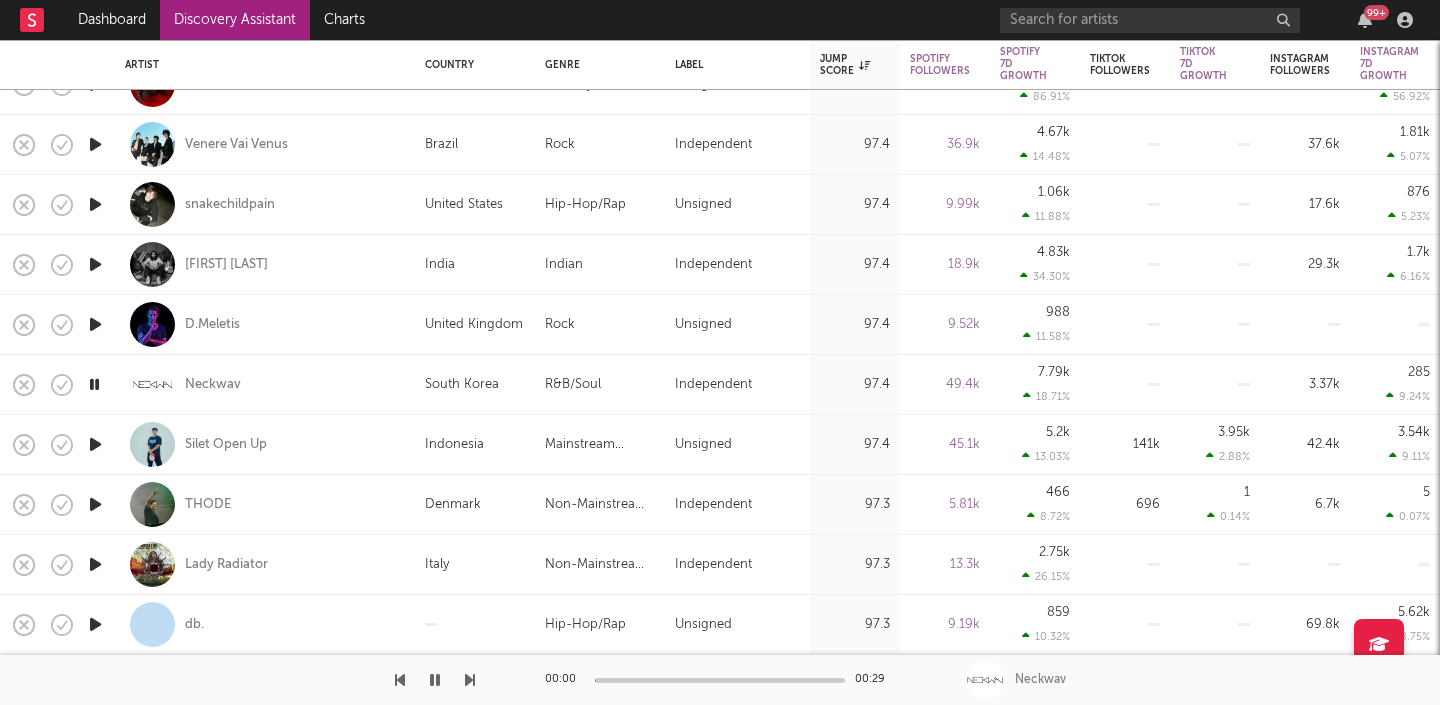 click at bounding box center (95, 444) 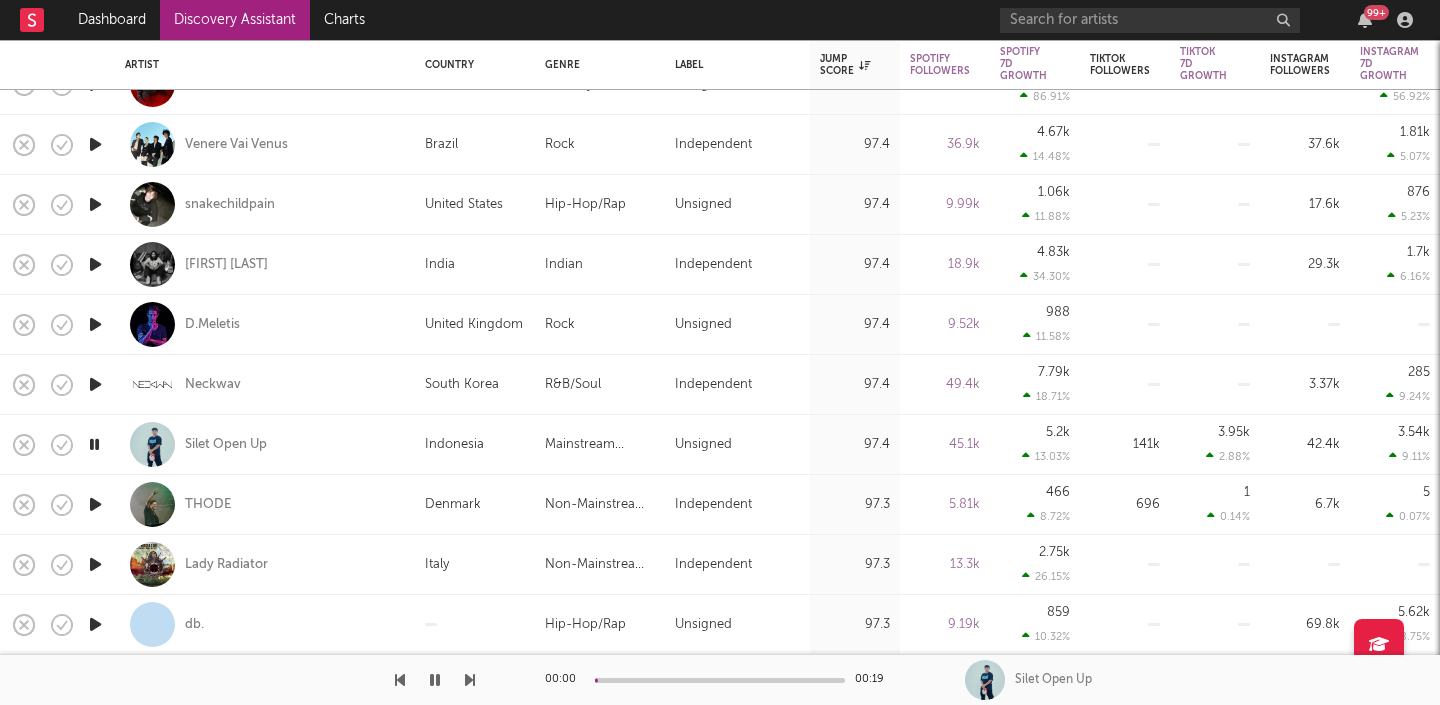 click at bounding box center [95, 504] 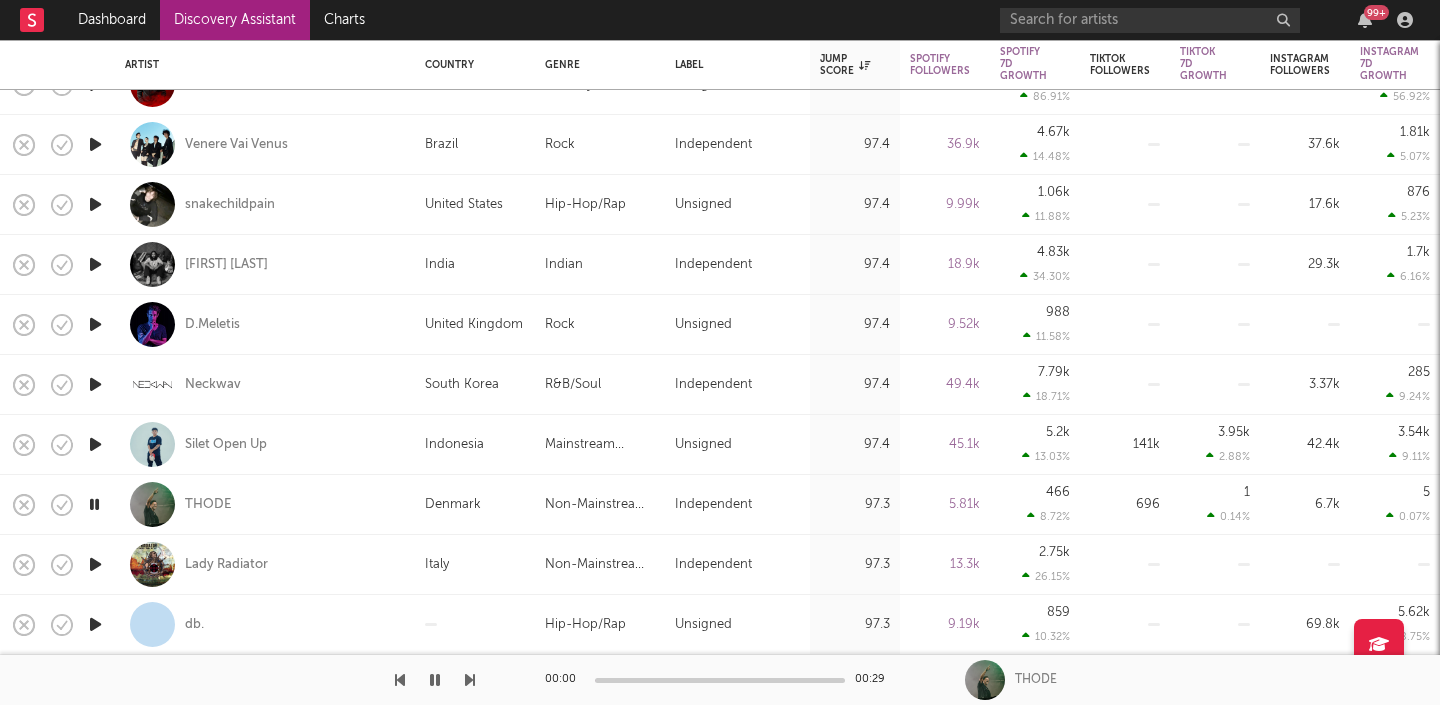 click at bounding box center [95, 564] 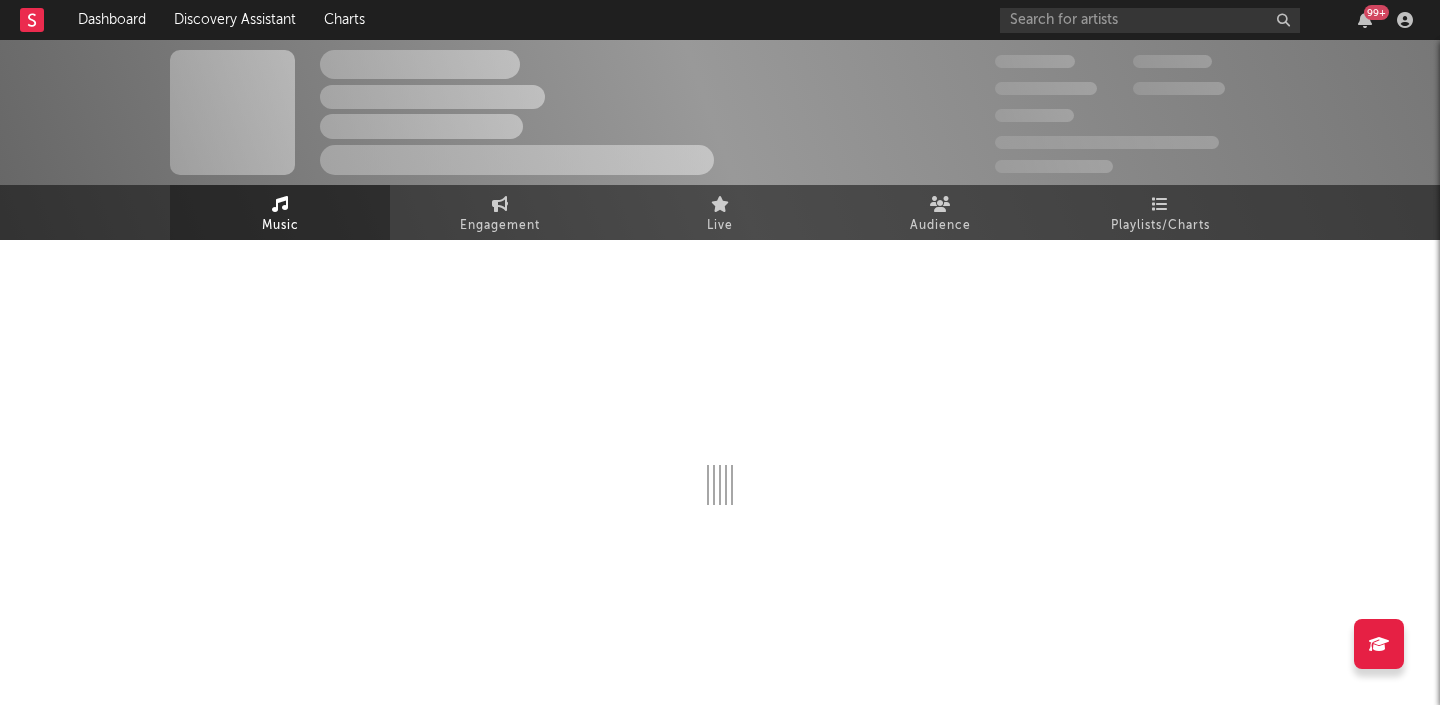 scroll, scrollTop: 0, scrollLeft: 0, axis: both 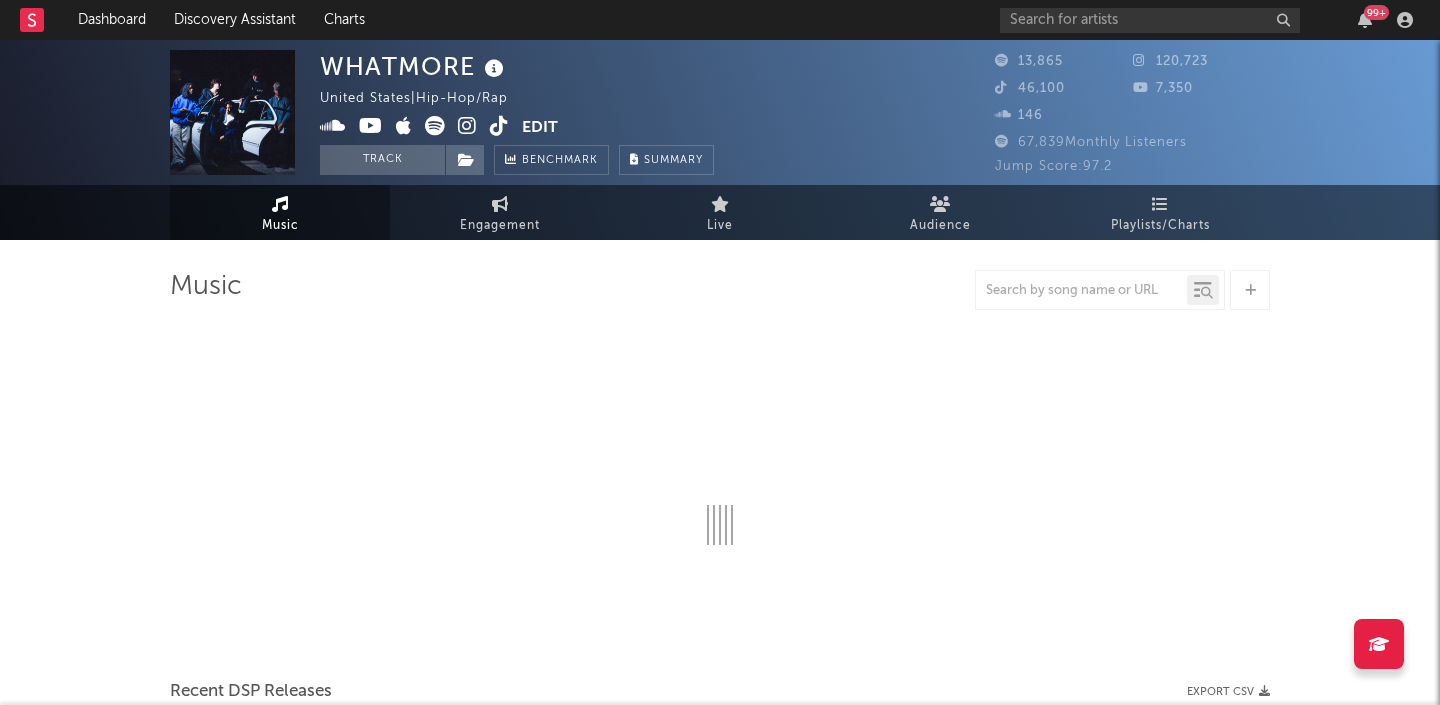 select on "1w" 